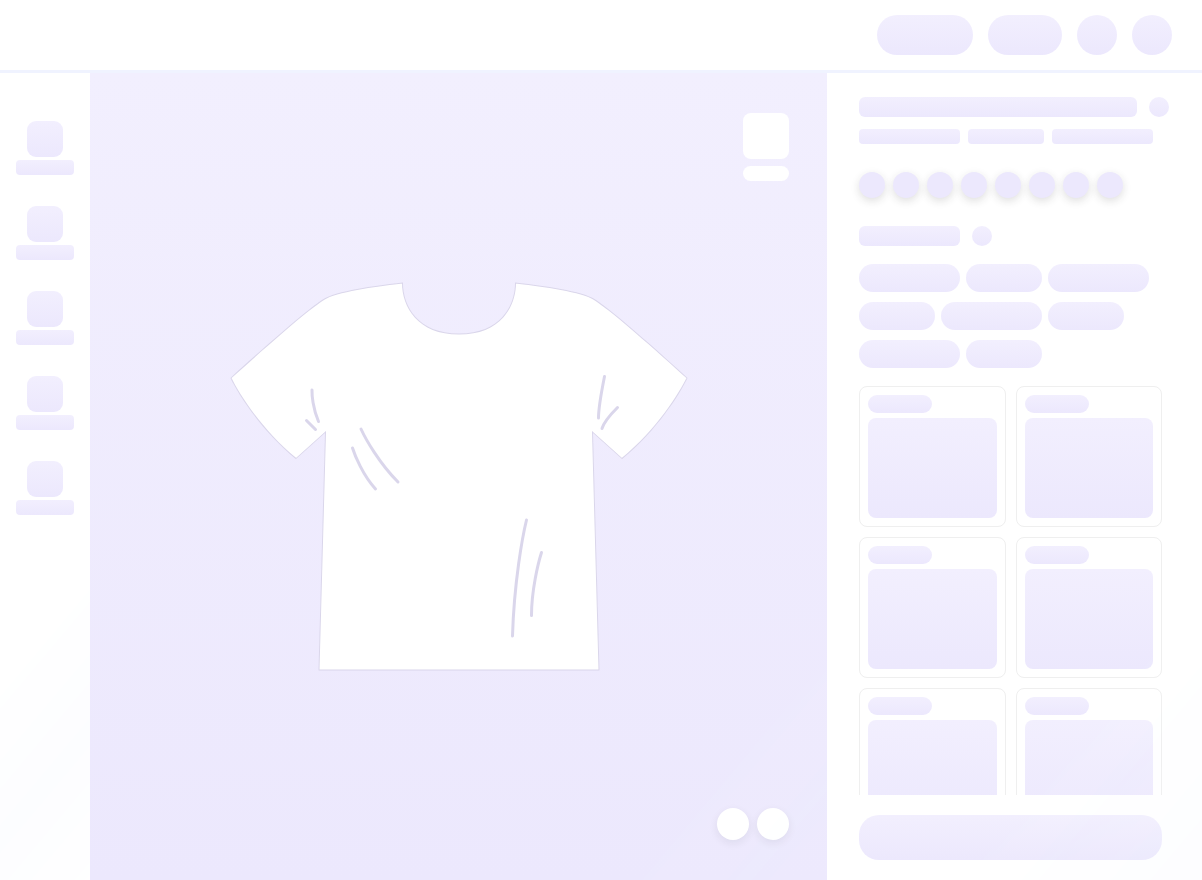 scroll, scrollTop: 0, scrollLeft: 0, axis: both 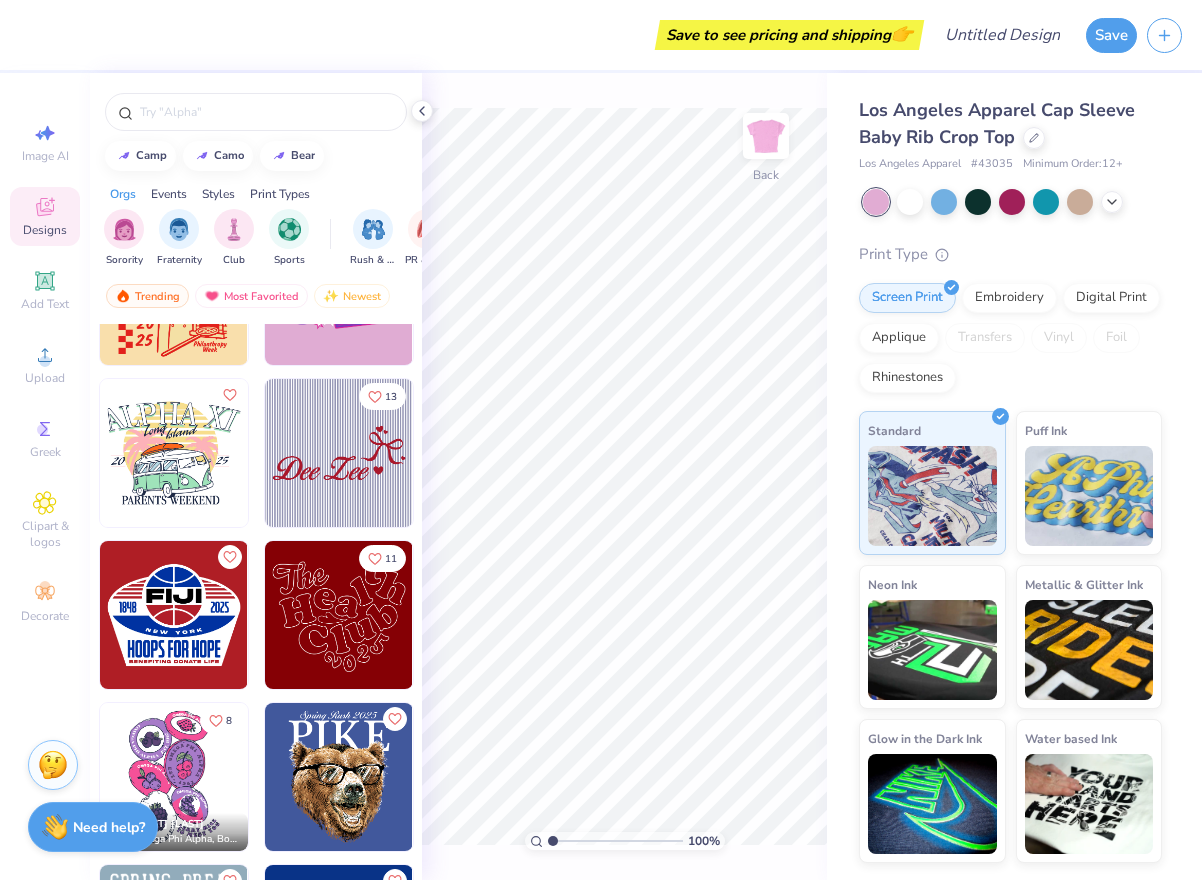 click at bounding box center (339, 453) 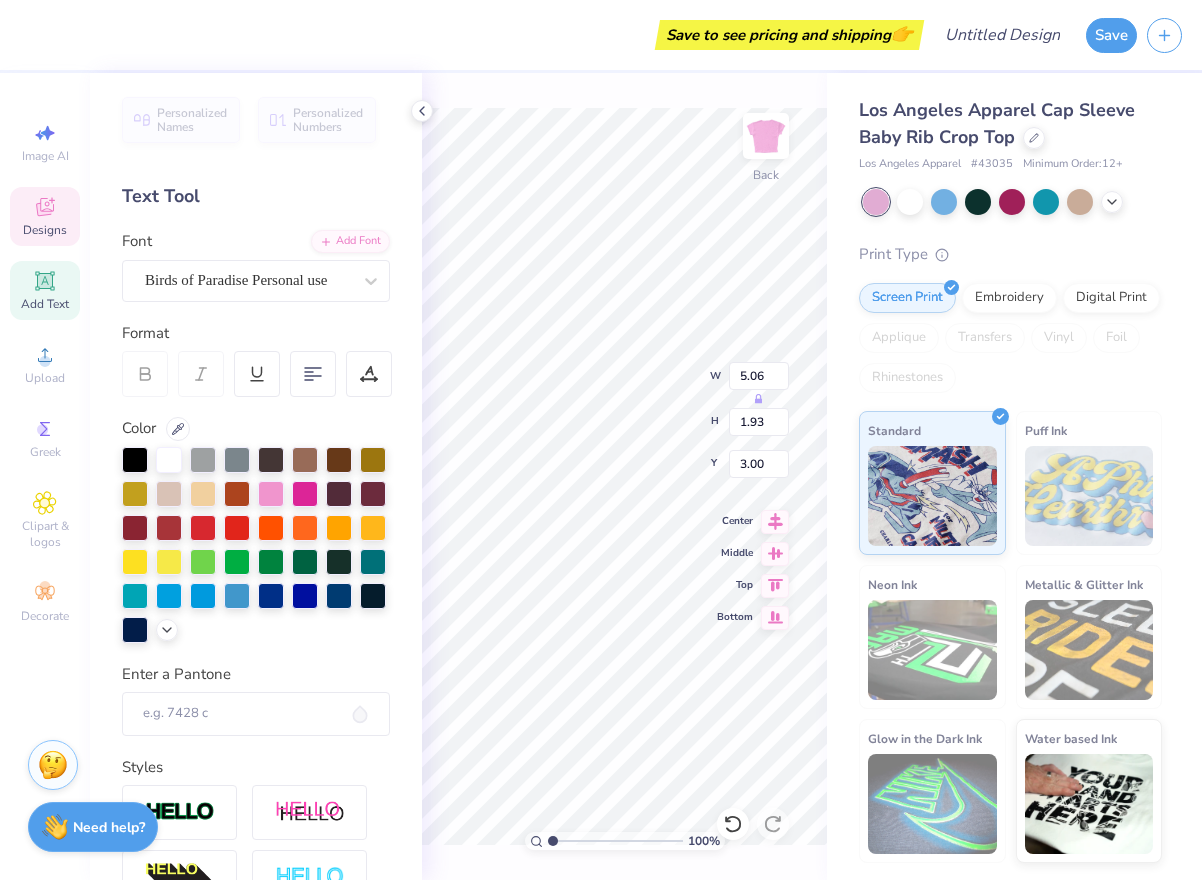 type on "2.03" 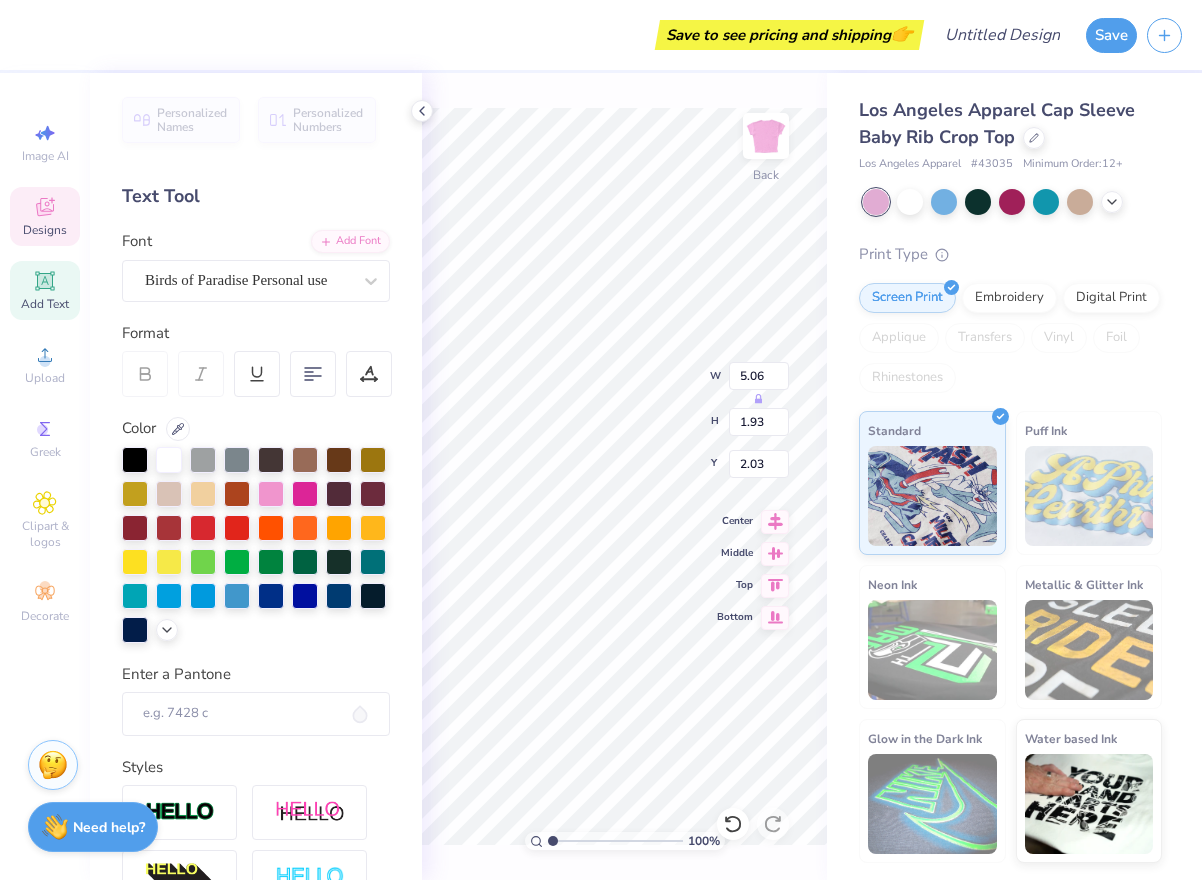 scroll, scrollTop: 0, scrollLeft: 0, axis: both 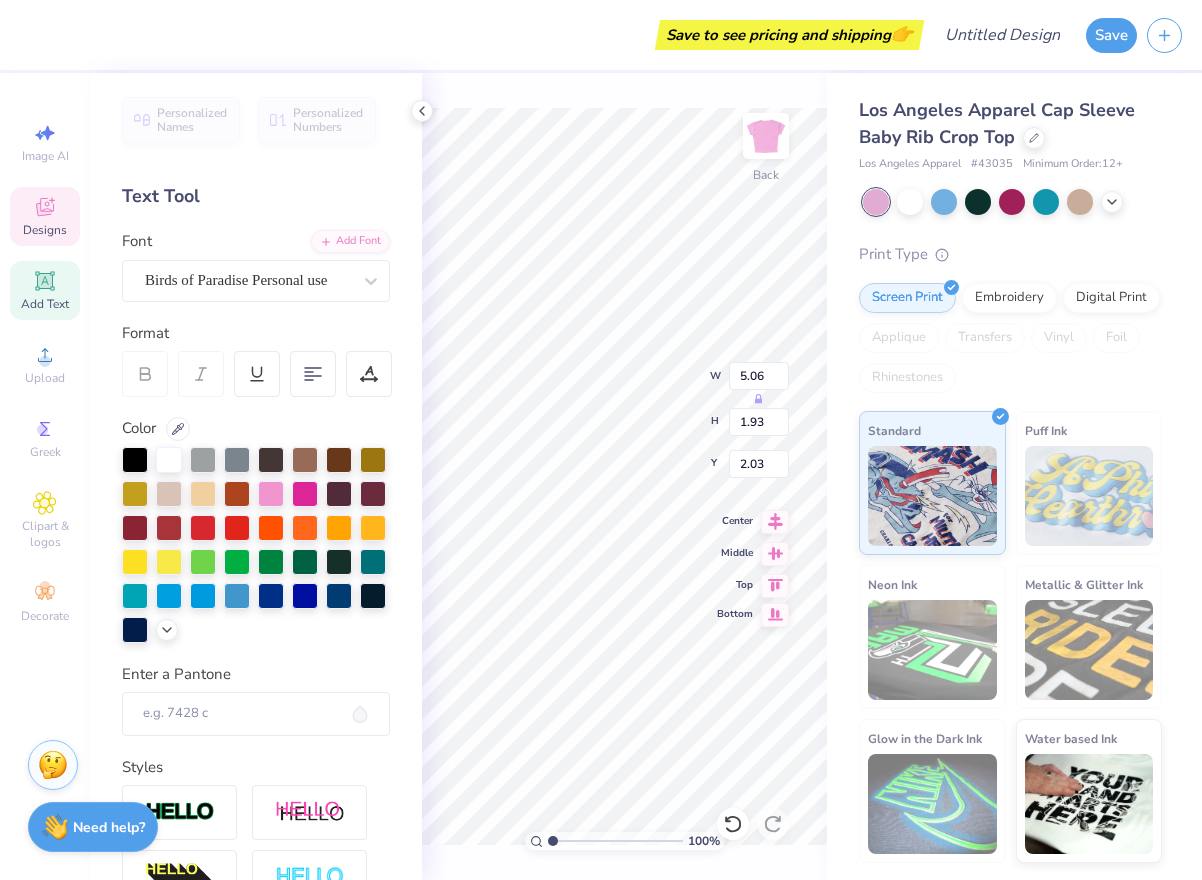 type on "Is big dawg hungry?" 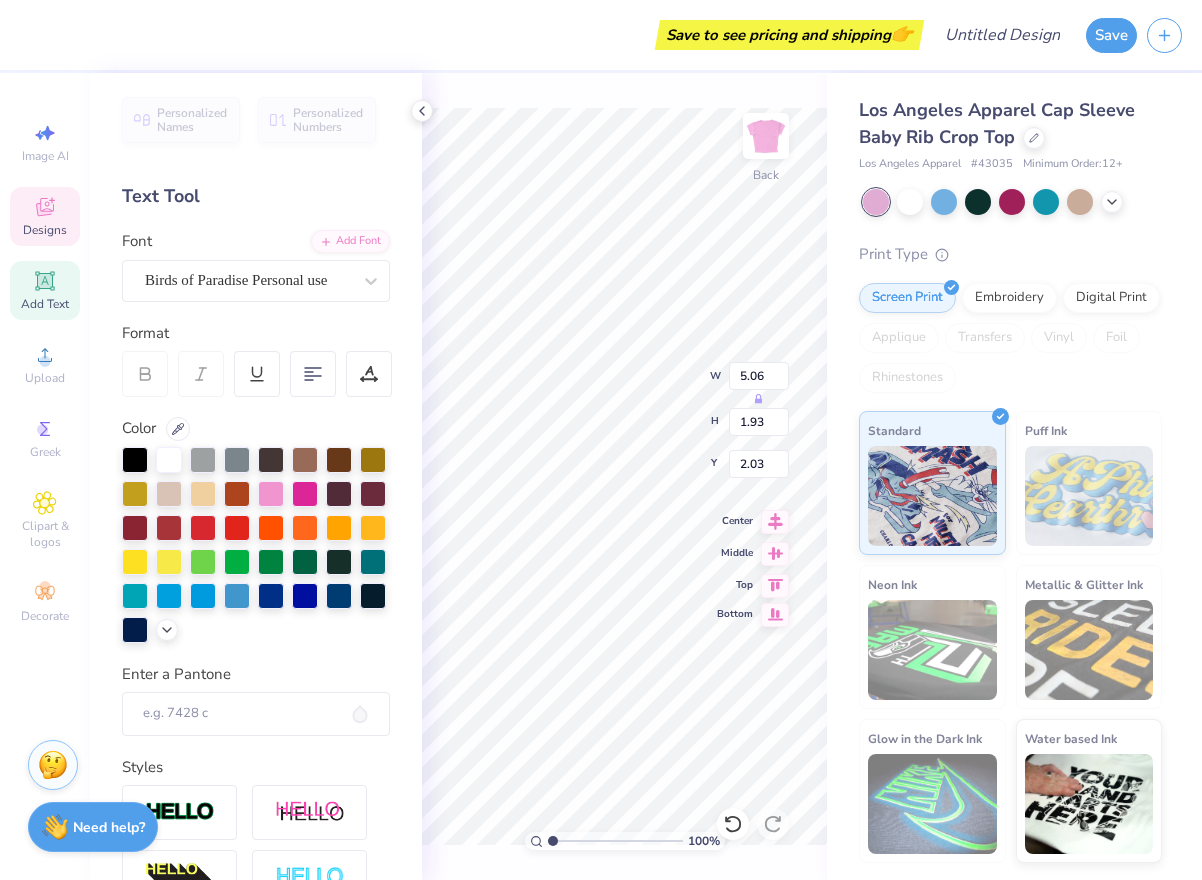 scroll, scrollTop: 0, scrollLeft: 2, axis: horizontal 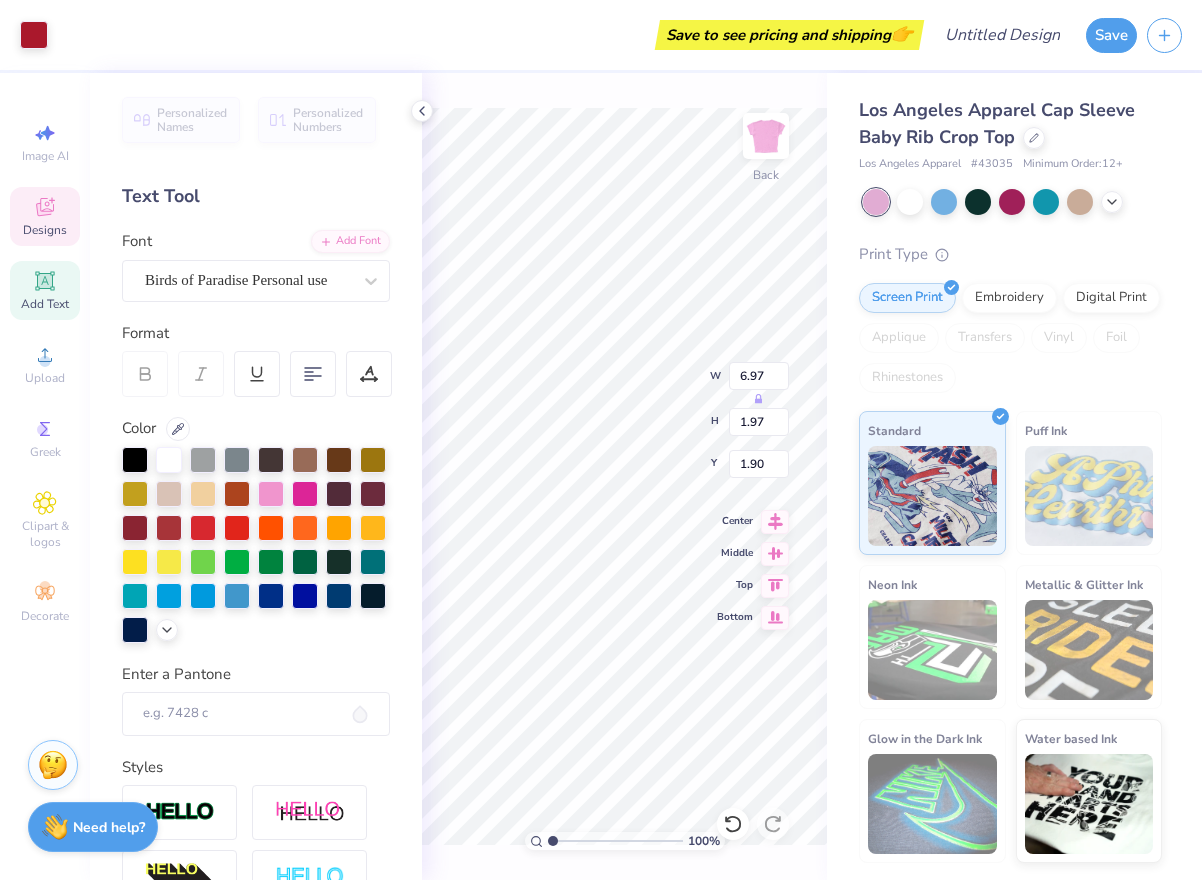 type on "2.01" 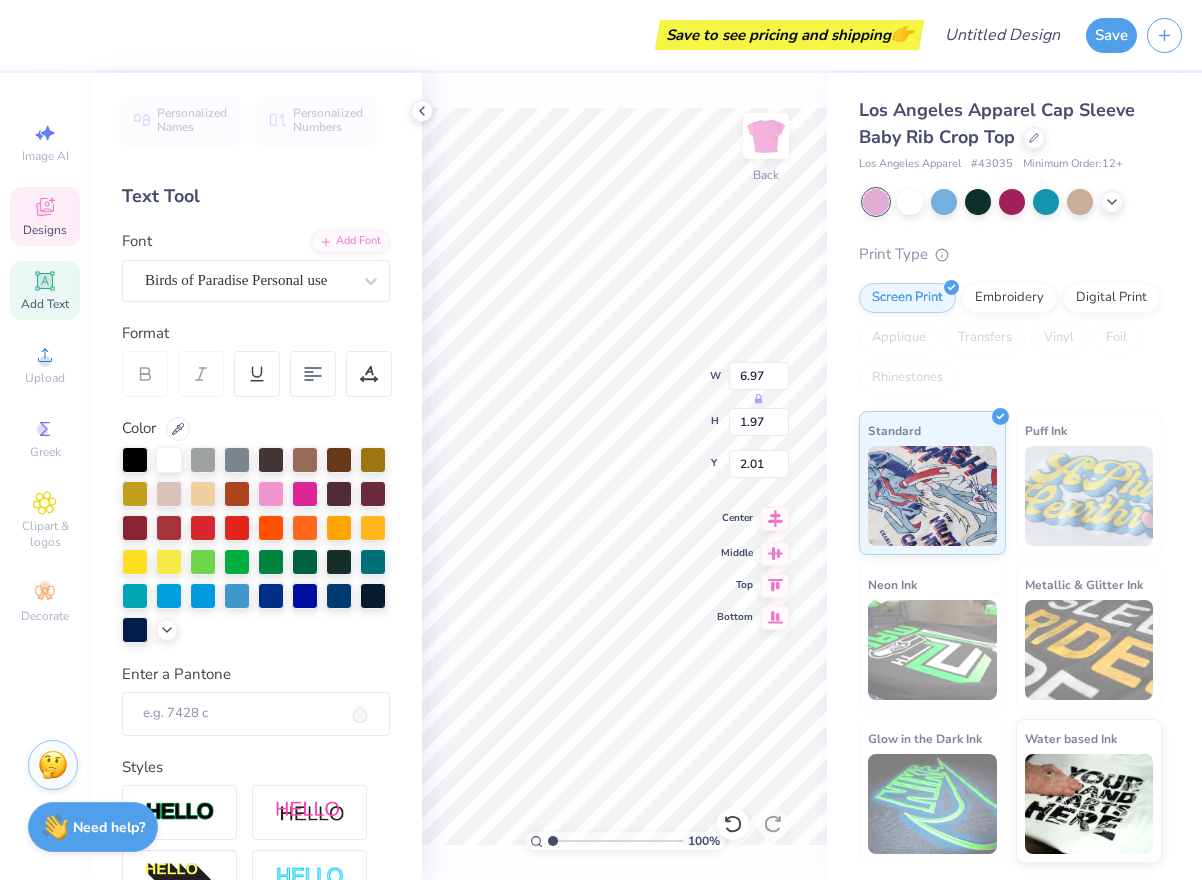 click at bounding box center (775, 519) 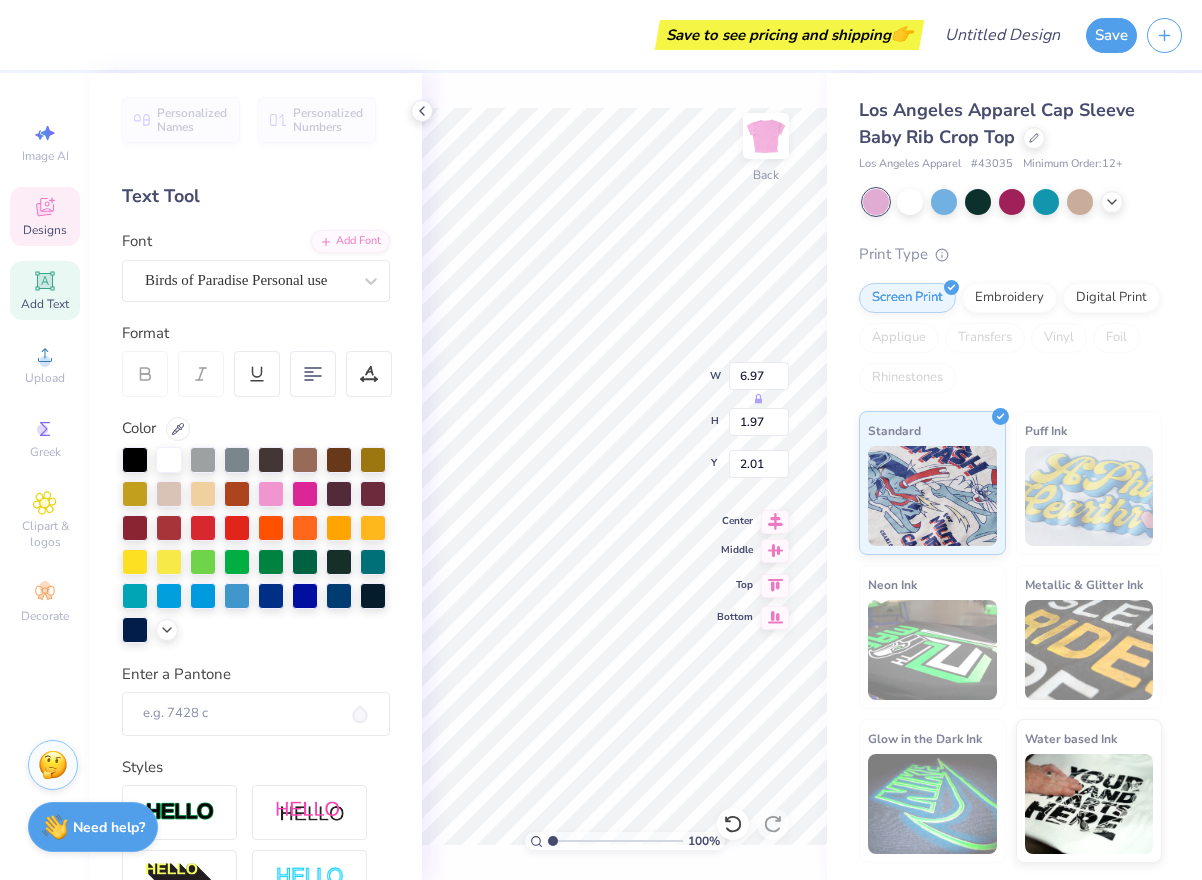 click at bounding box center (775, 551) 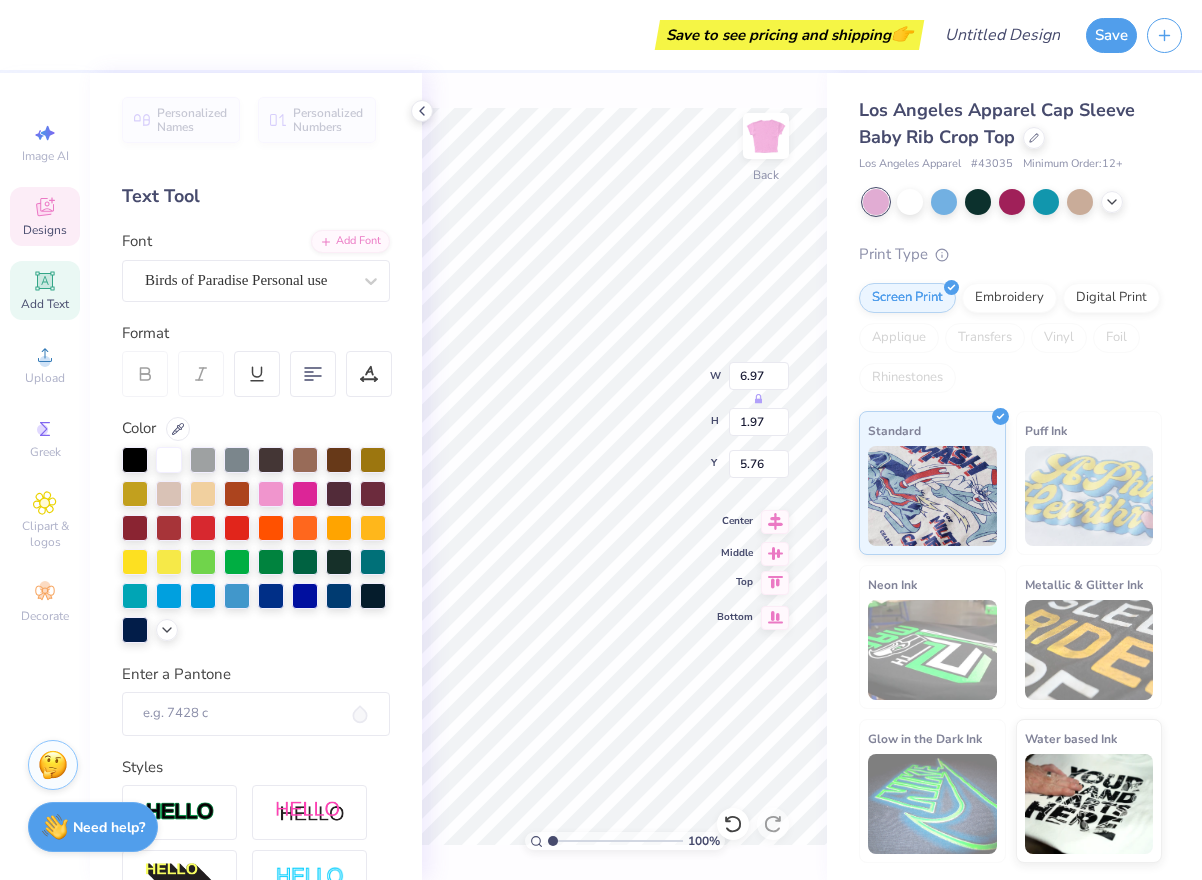 click at bounding box center [775, 583] 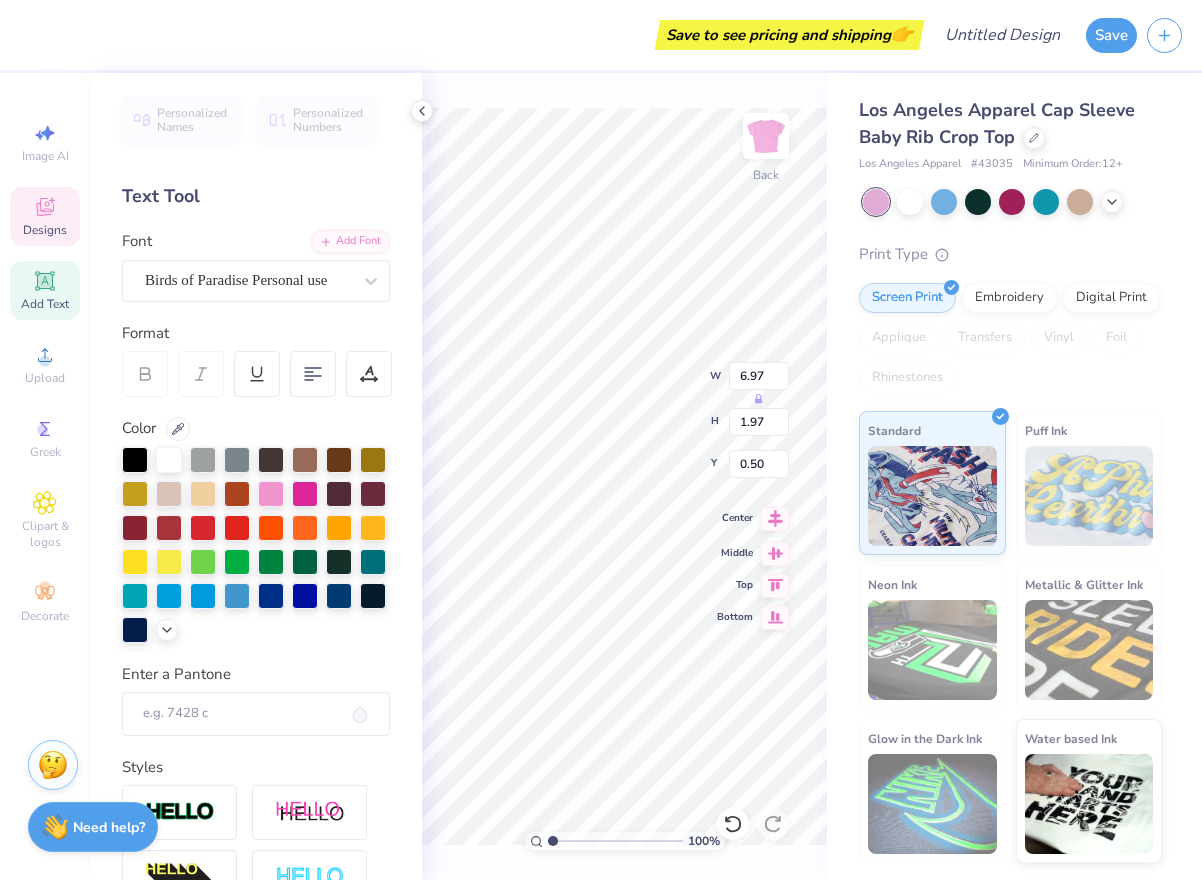 click at bounding box center [775, 519] 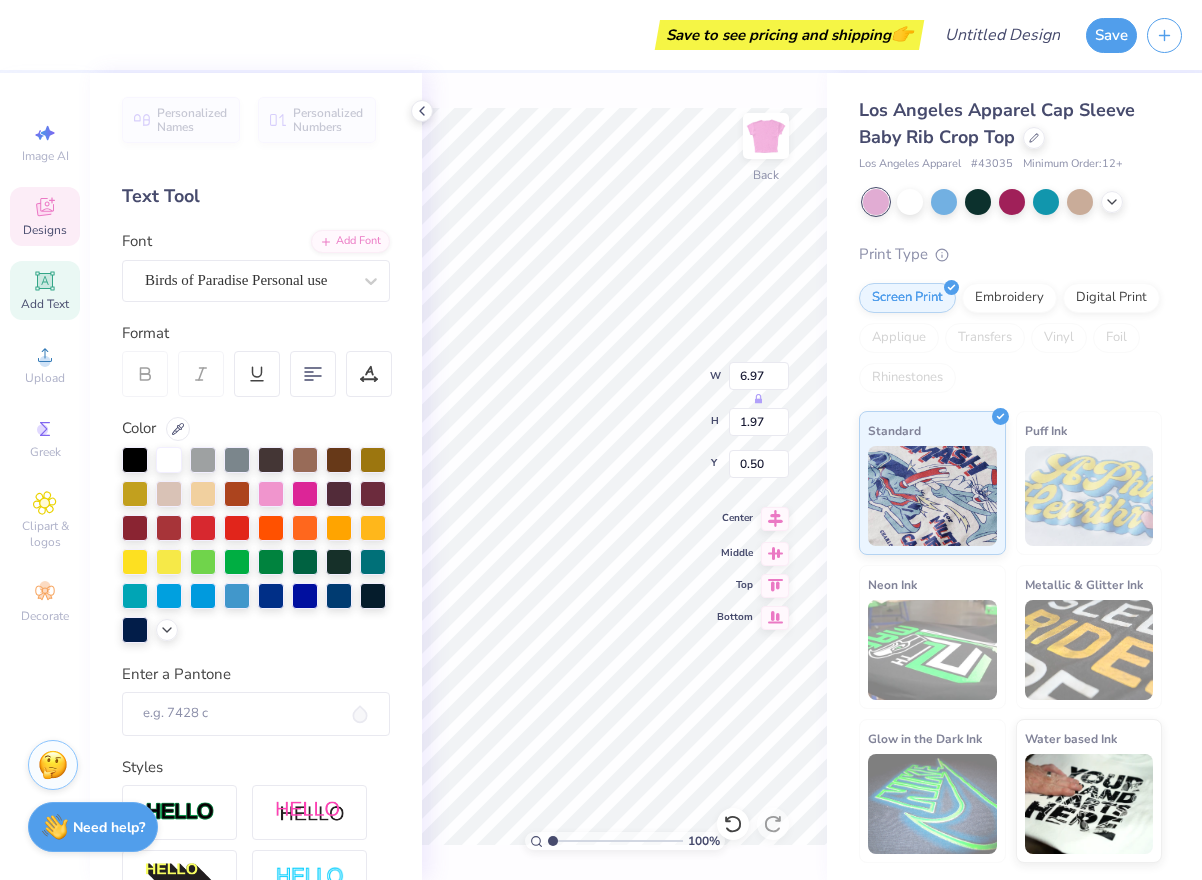 type on "1.82" 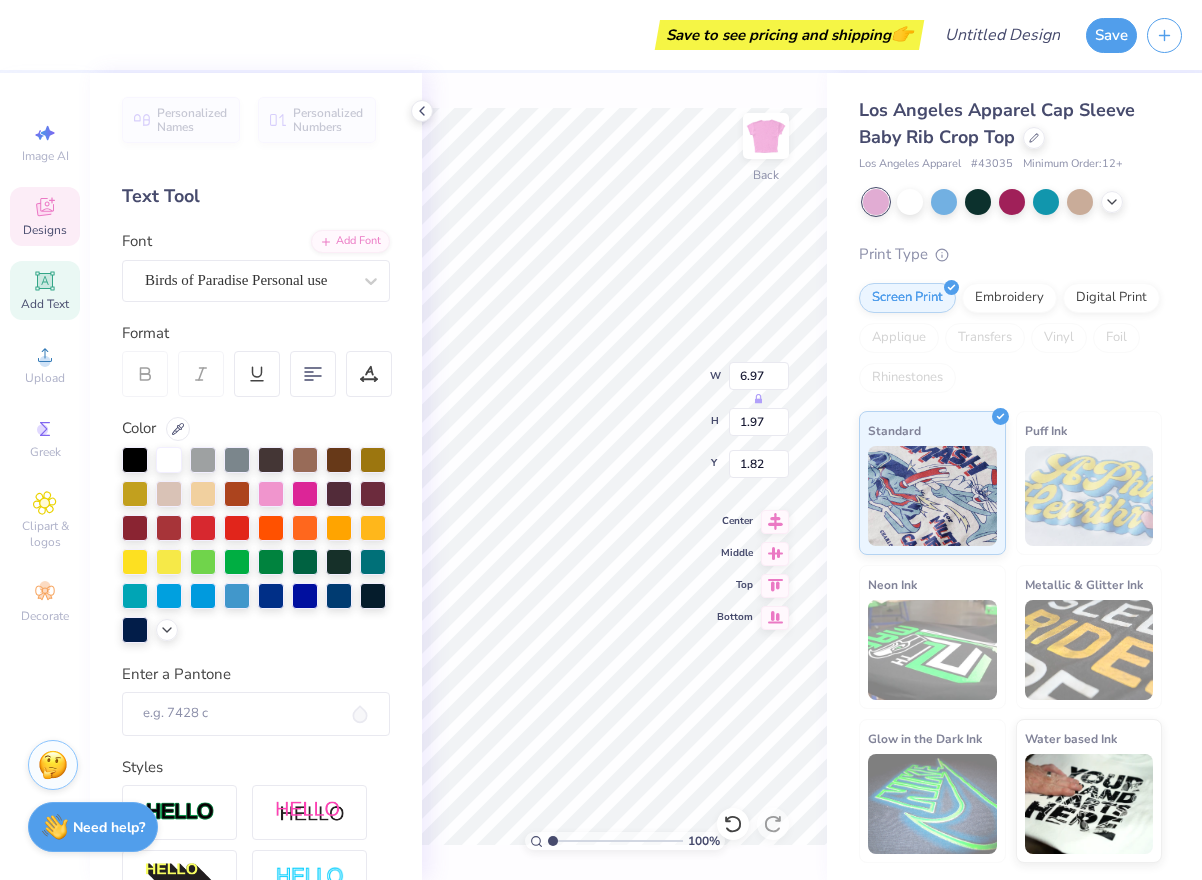 type on "6.17" 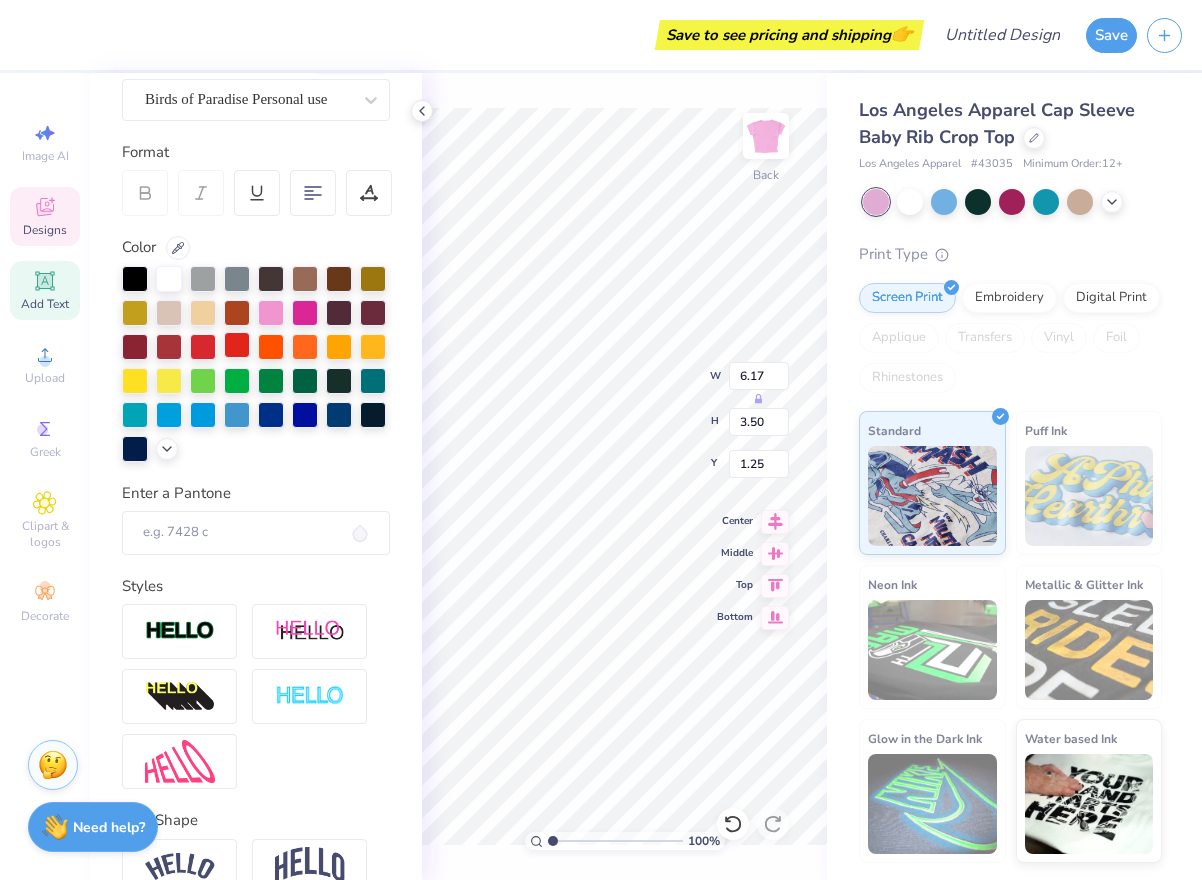 scroll, scrollTop: 0, scrollLeft: 0, axis: both 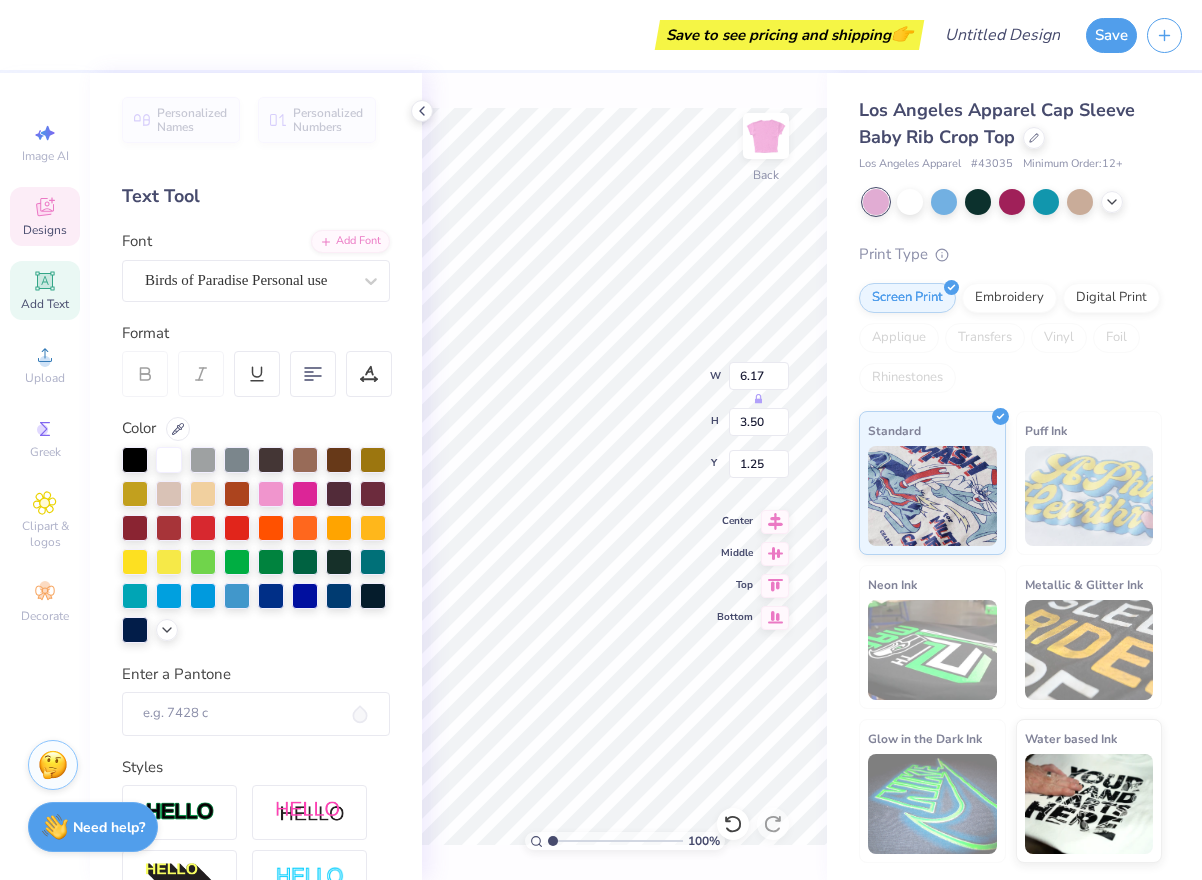 click on "Designs" at bounding box center (45, 230) 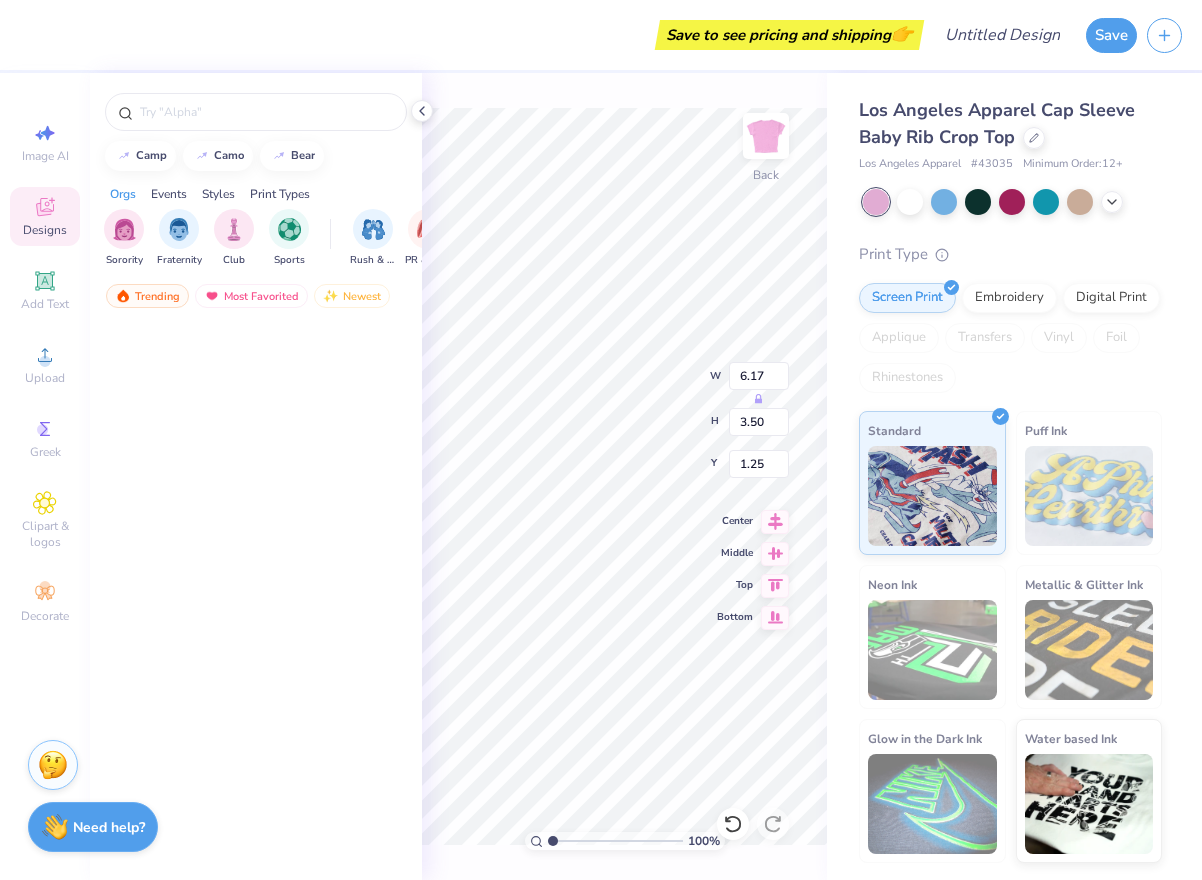 scroll, scrollTop: 4667, scrollLeft: 0, axis: vertical 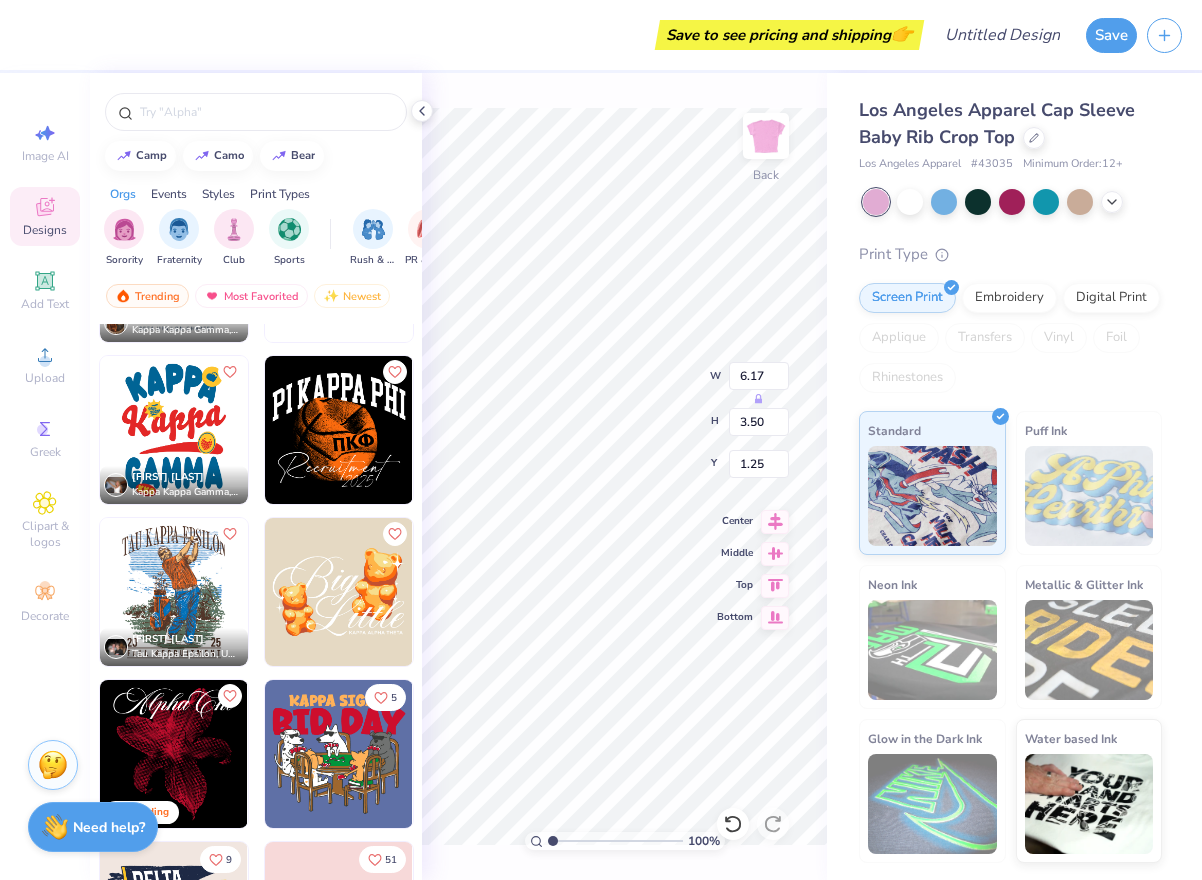 click on "Trending Most Favorited Newest" at bounding box center (256, 301) 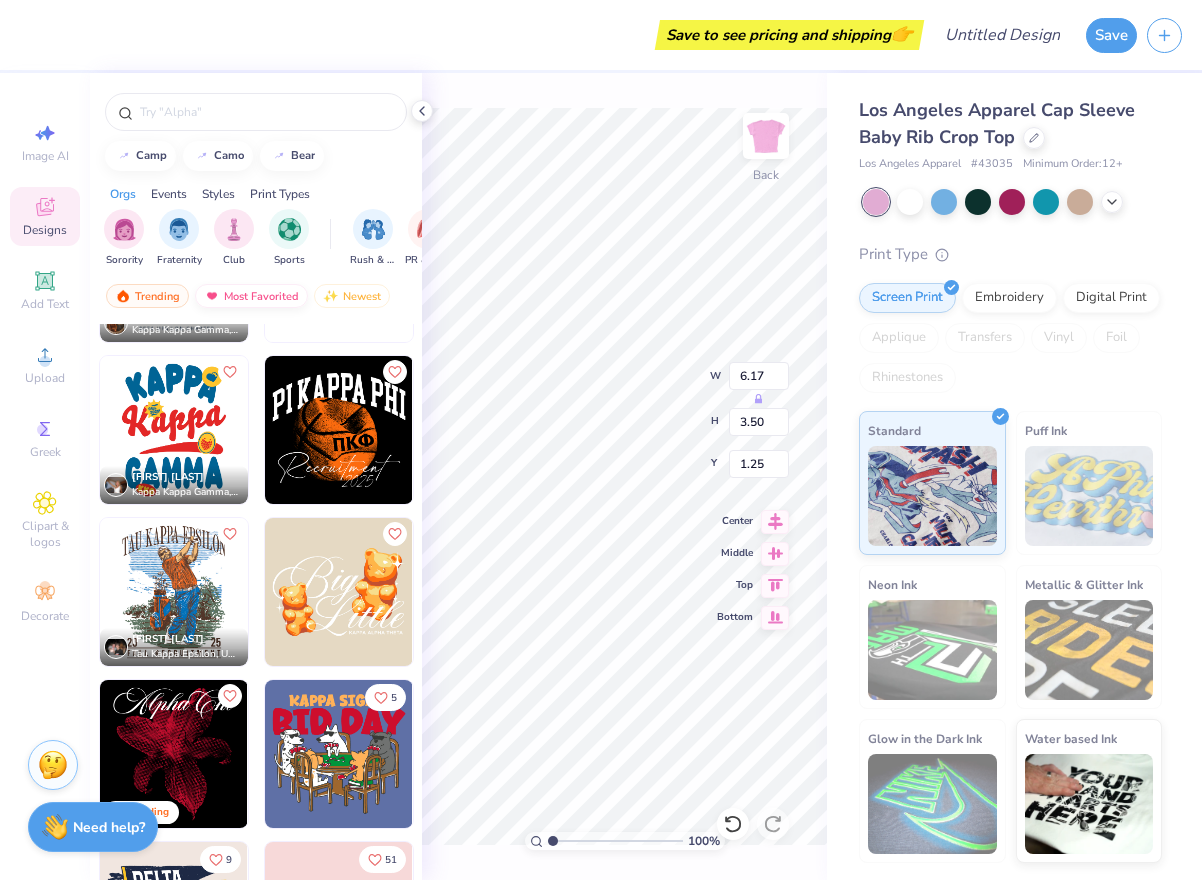 click on "Most Favorited" at bounding box center (251, 296) 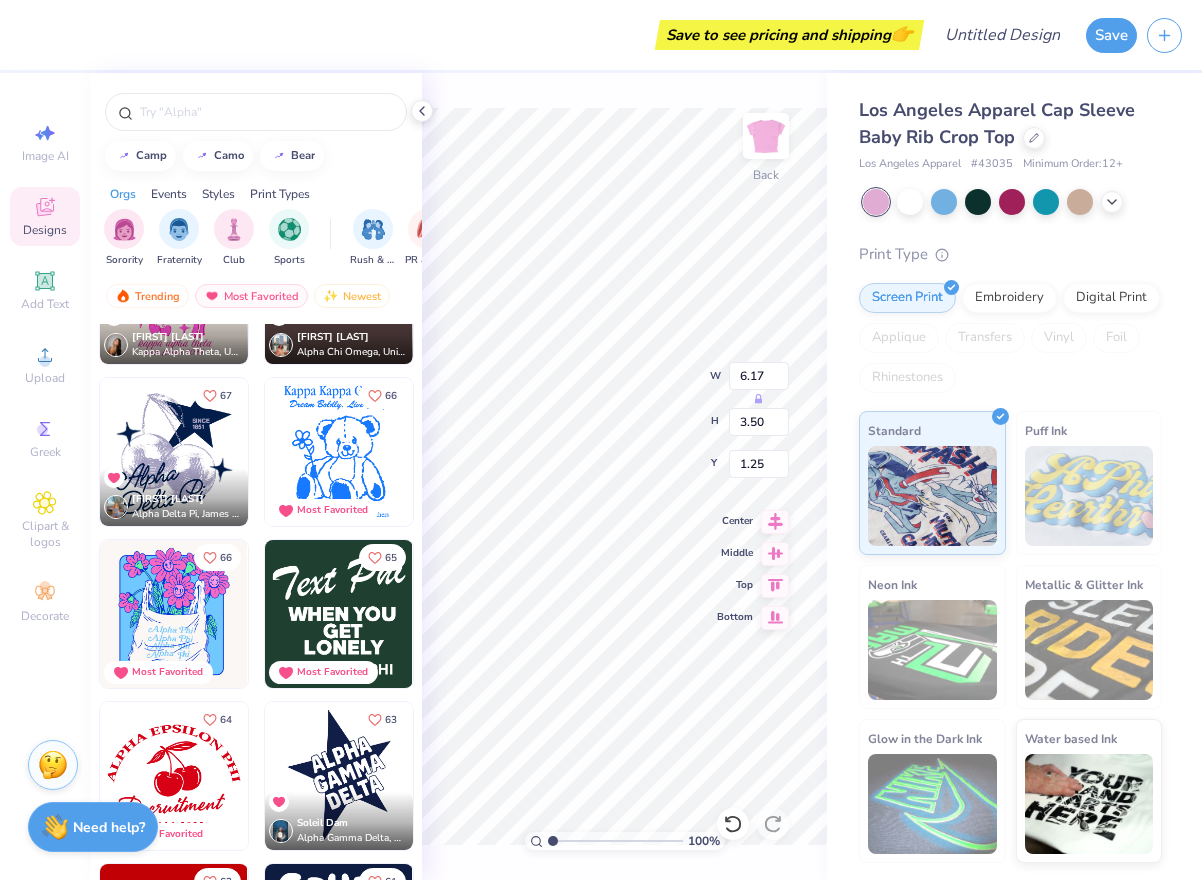 scroll, scrollTop: 4319, scrollLeft: 0, axis: vertical 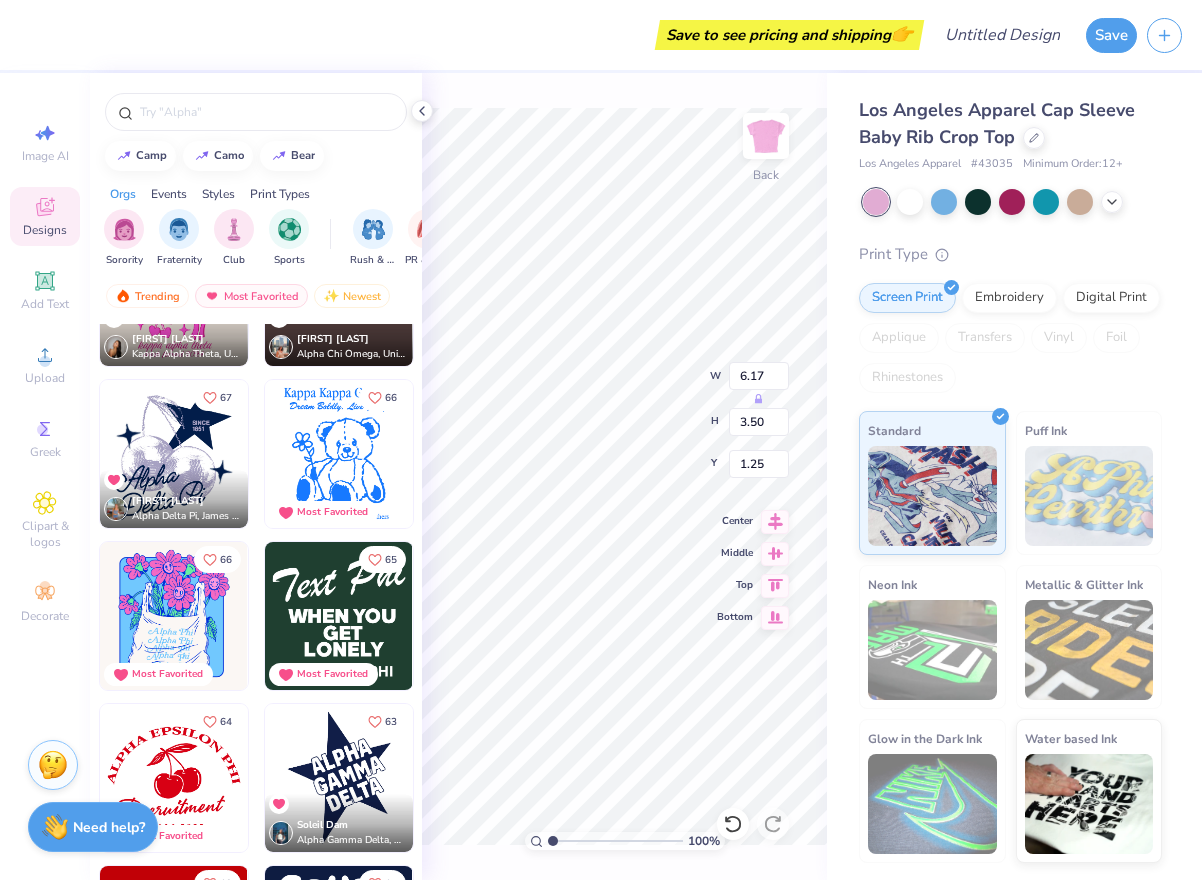click at bounding box center [339, 454] 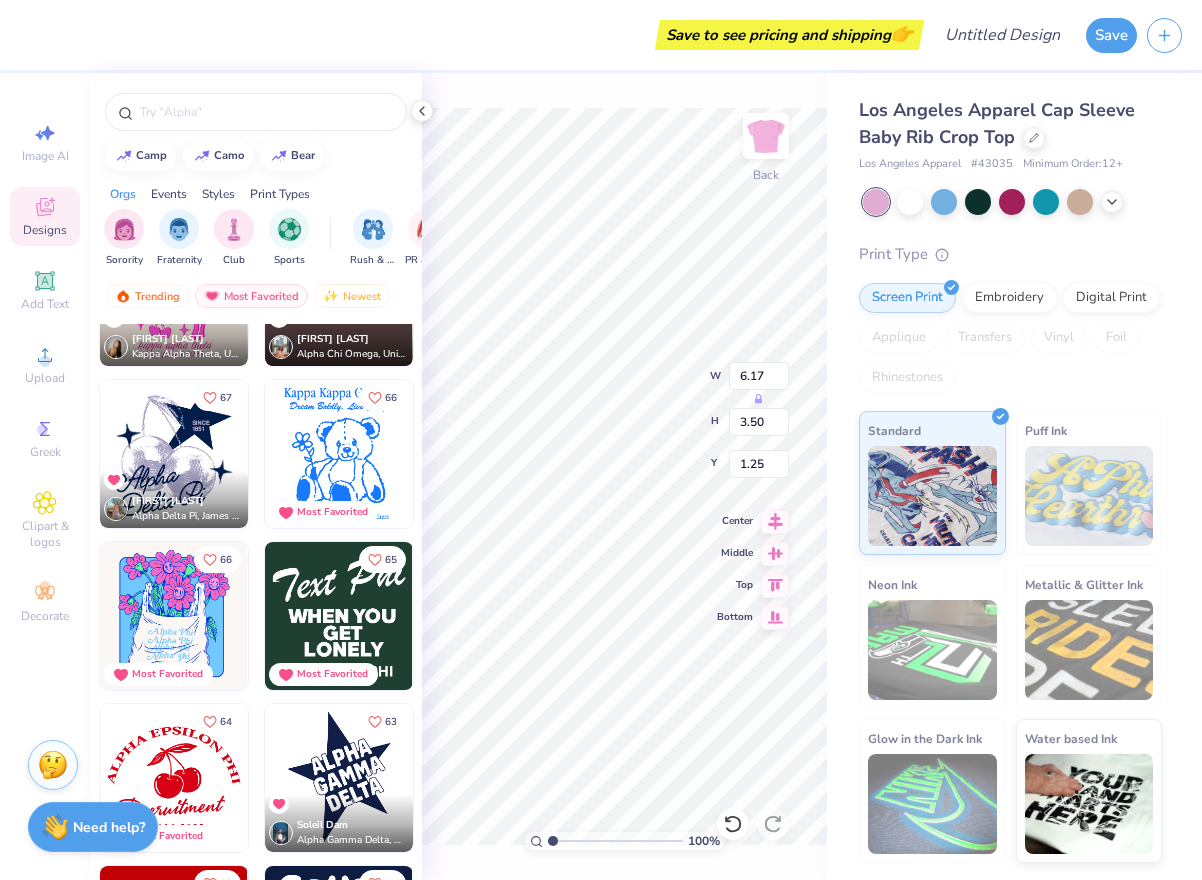type on "6.97" 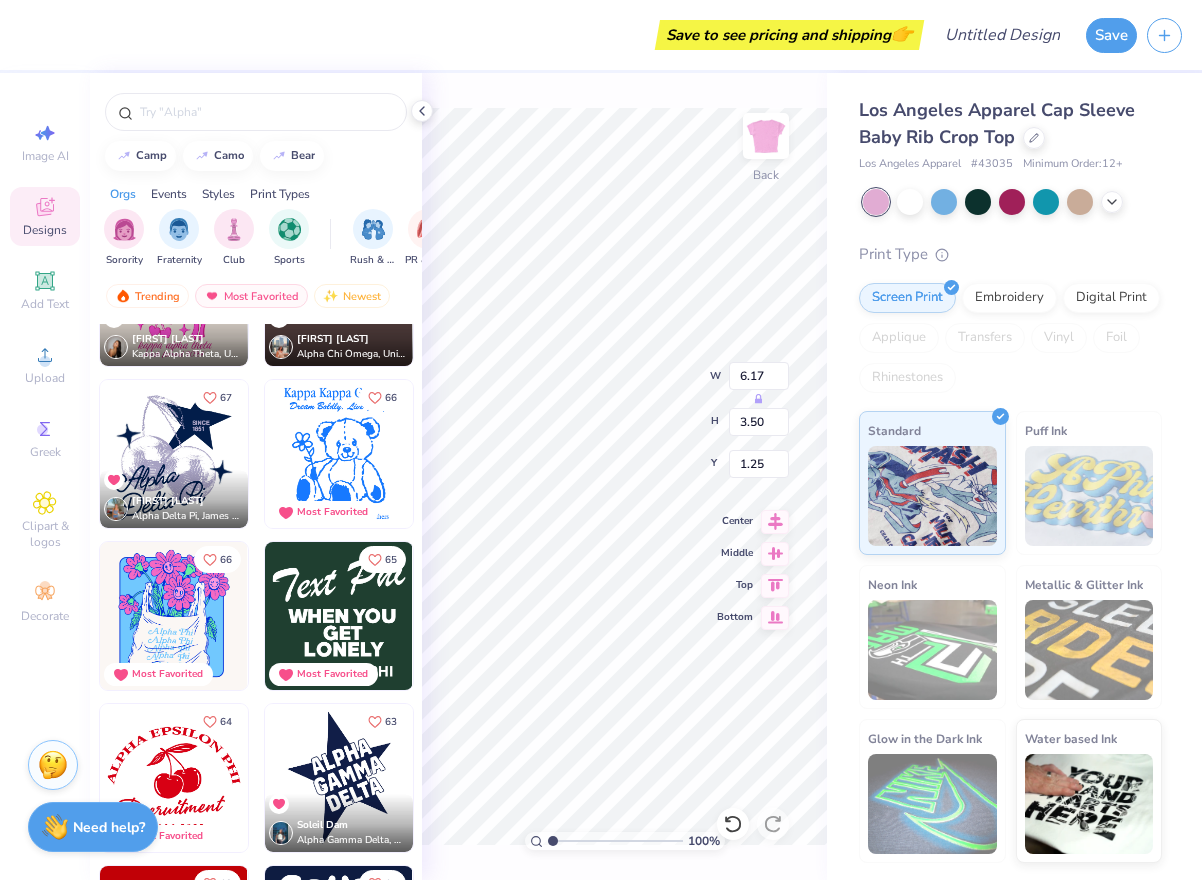 type on "8.44" 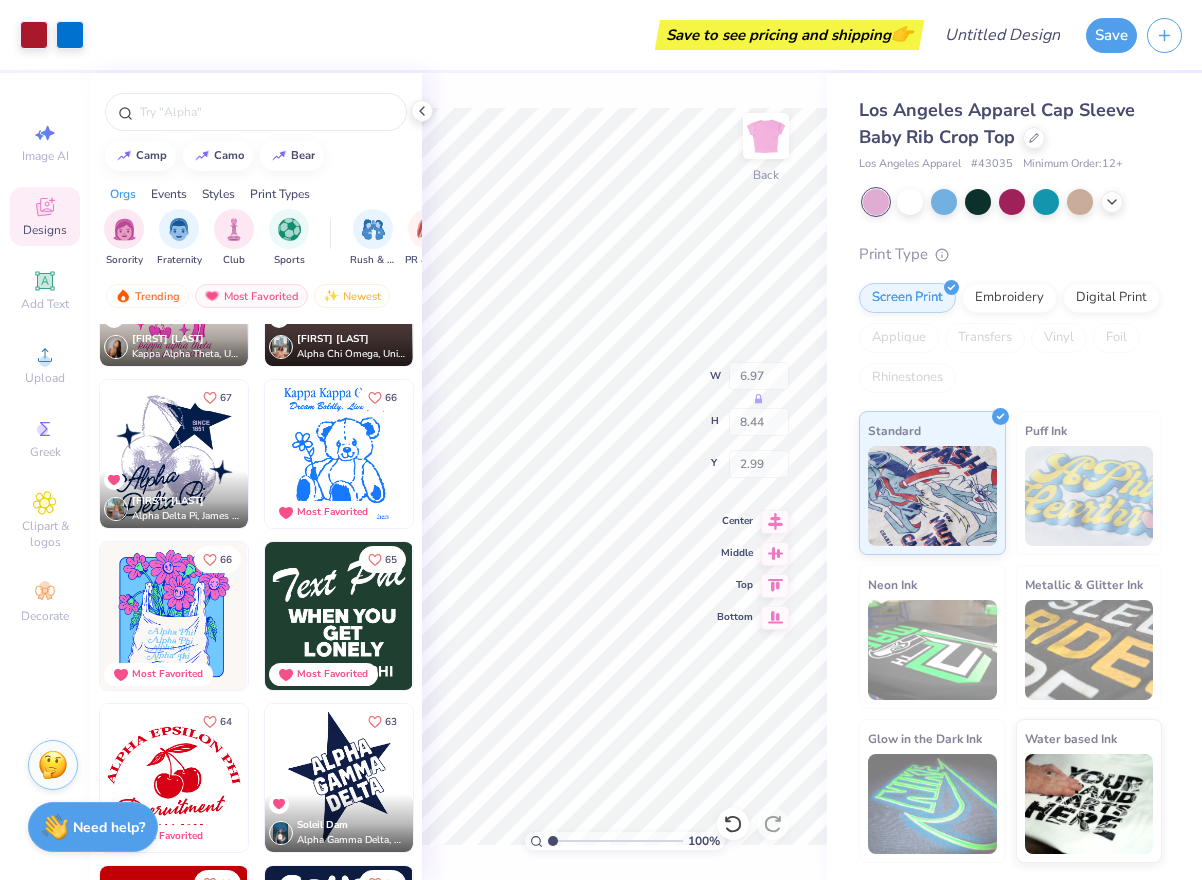 type on "3.00" 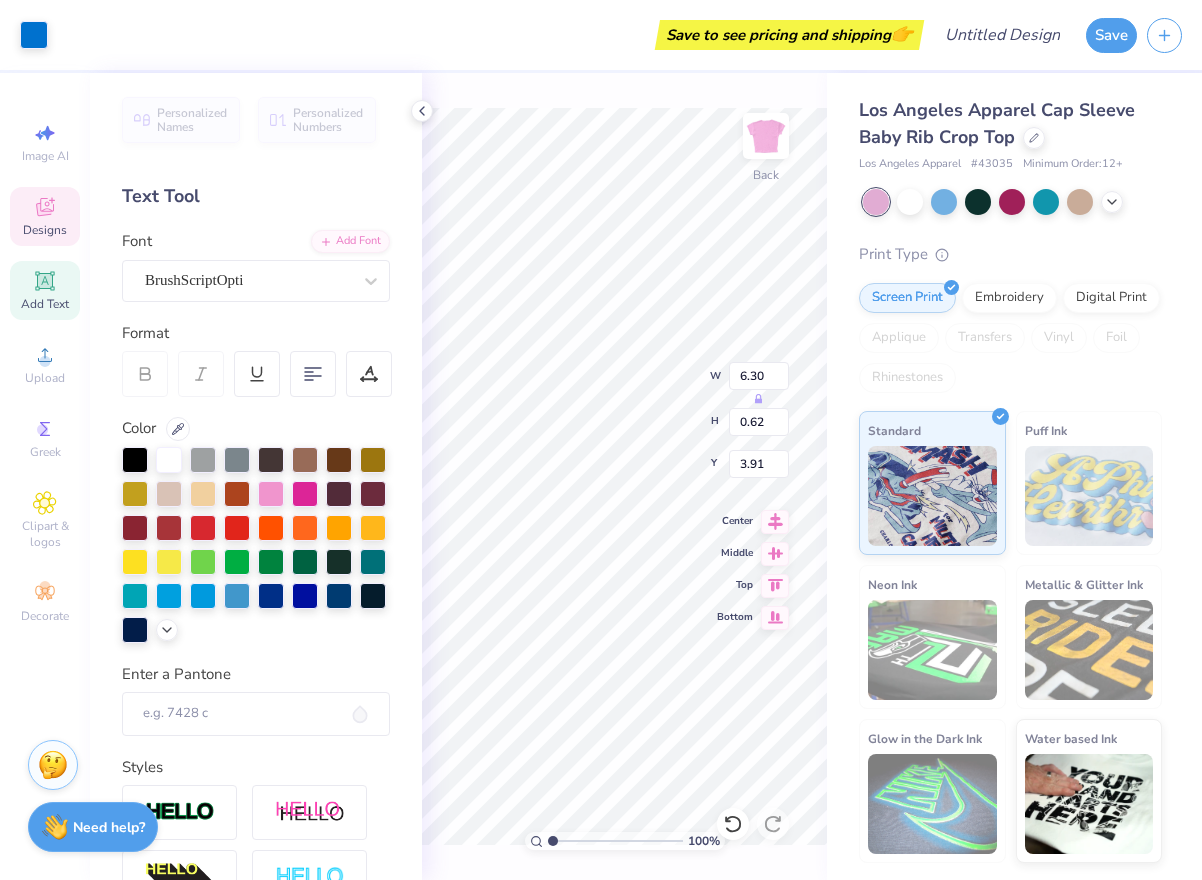 type on "3.80" 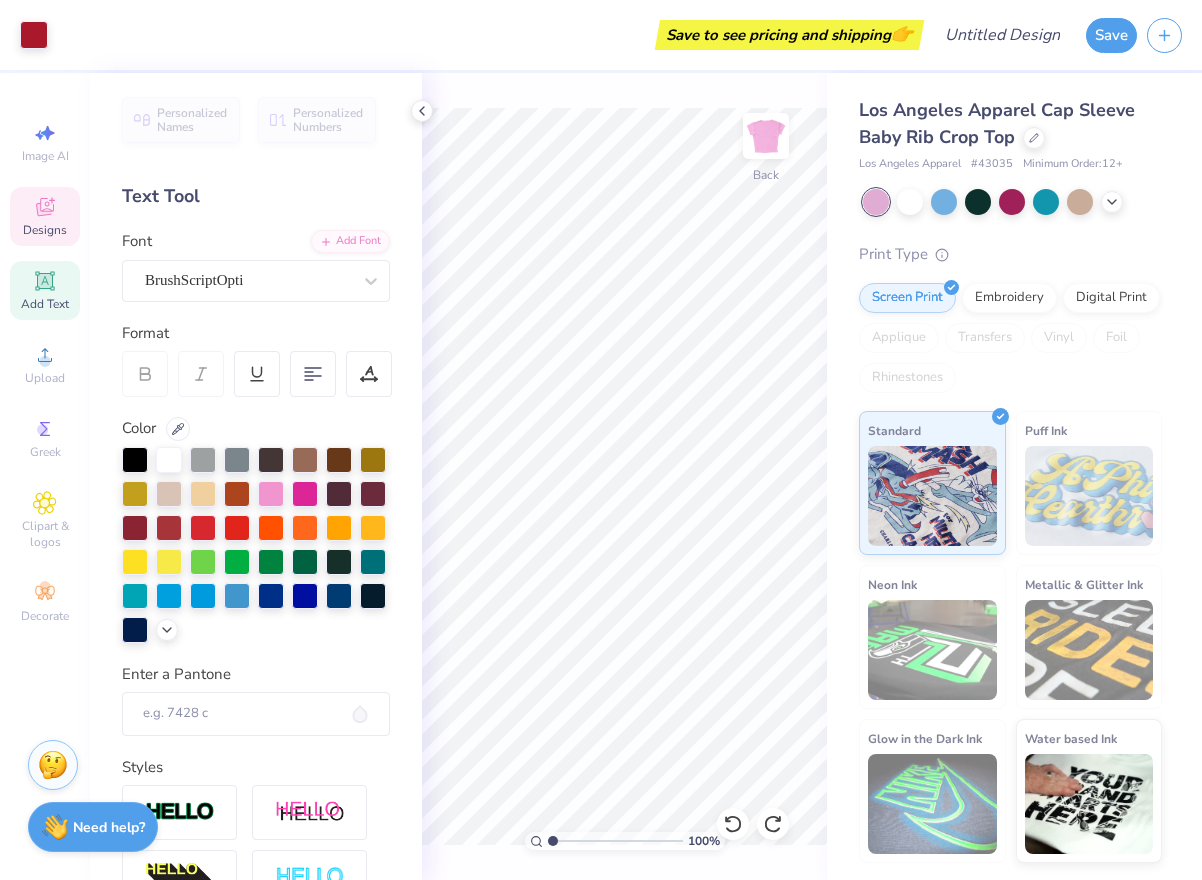 click on "Designs" at bounding box center (45, 230) 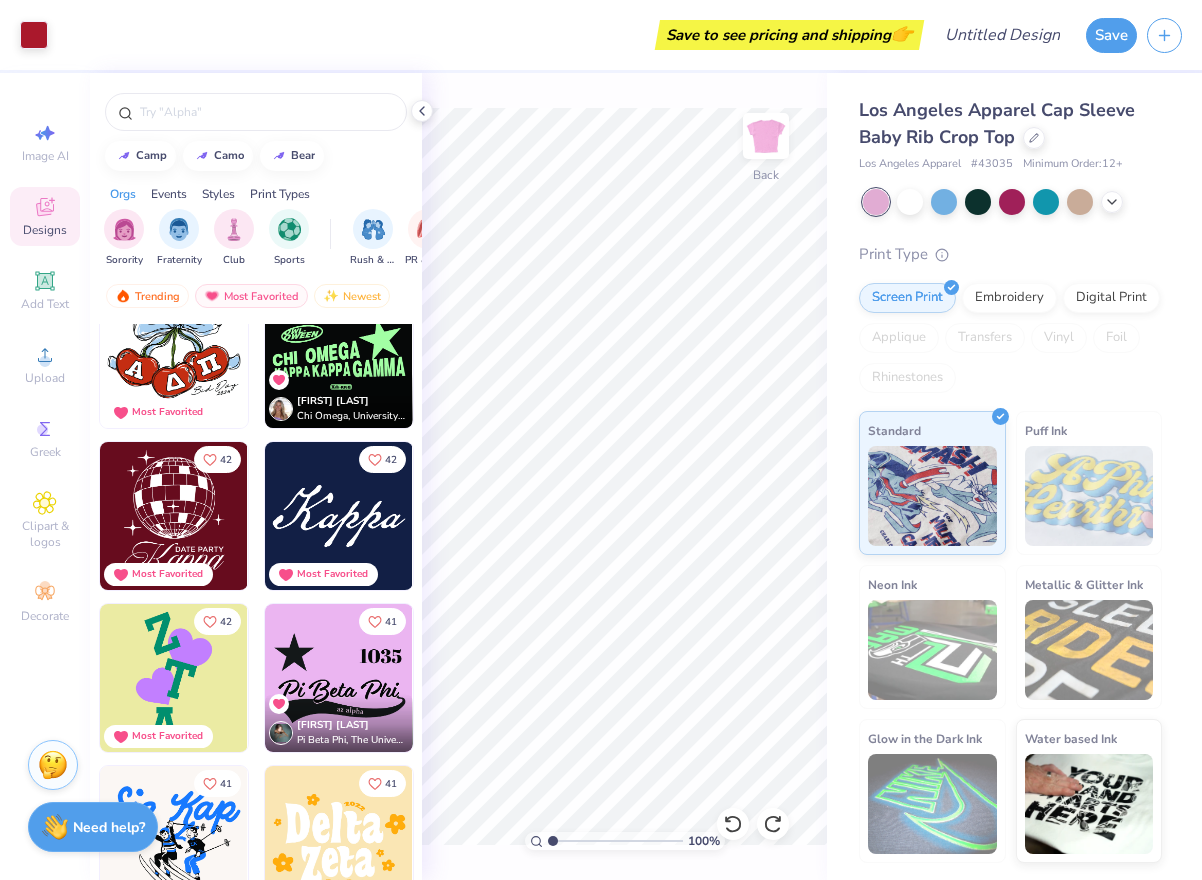 scroll, scrollTop: 9281, scrollLeft: 0, axis: vertical 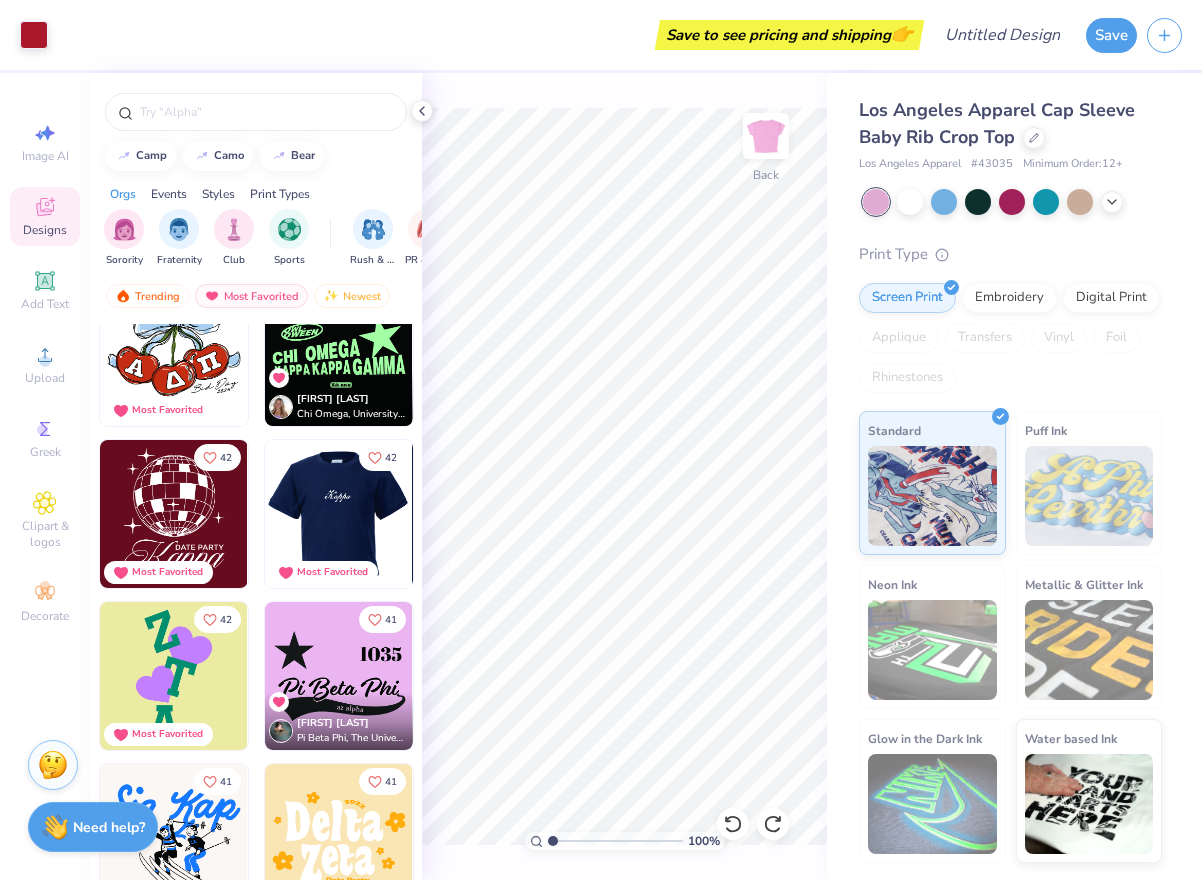 click at bounding box center (338, 514) 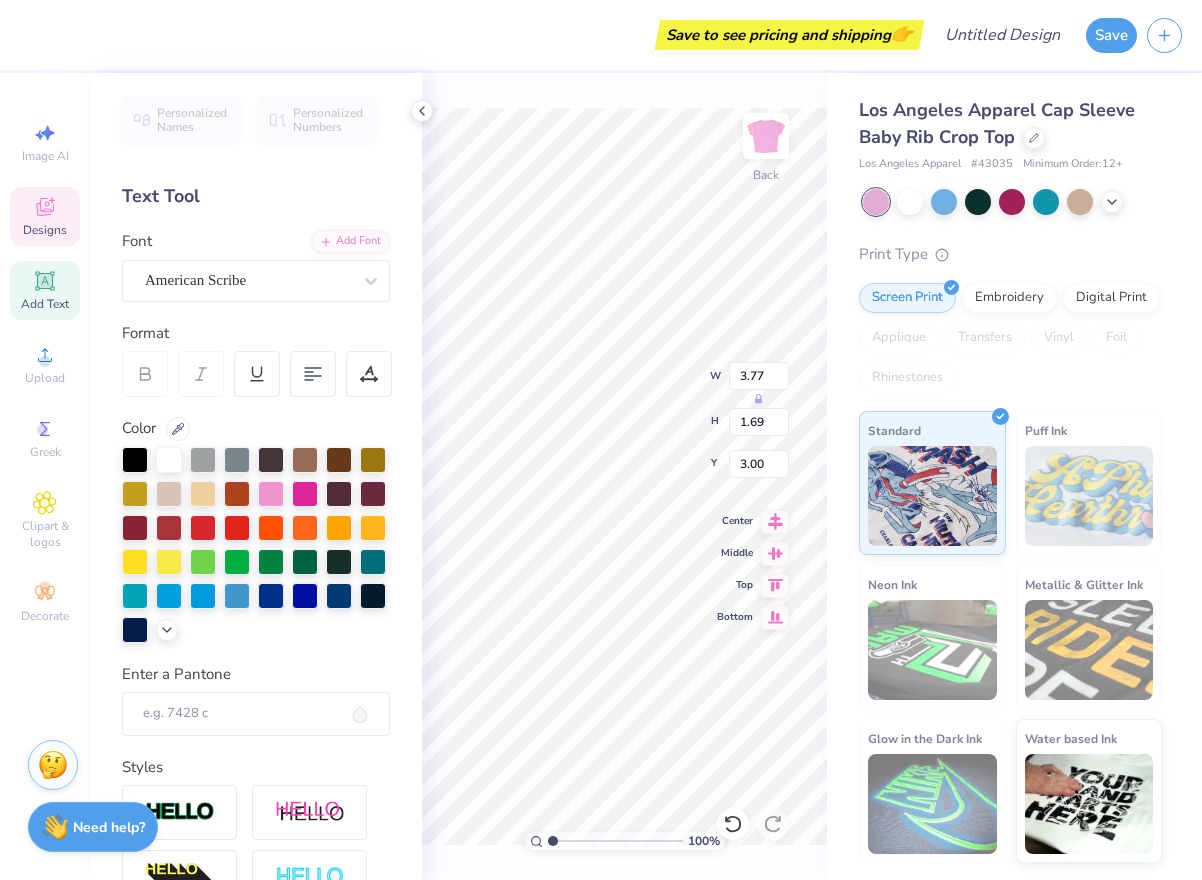 scroll, scrollTop: 1, scrollLeft: 0, axis: vertical 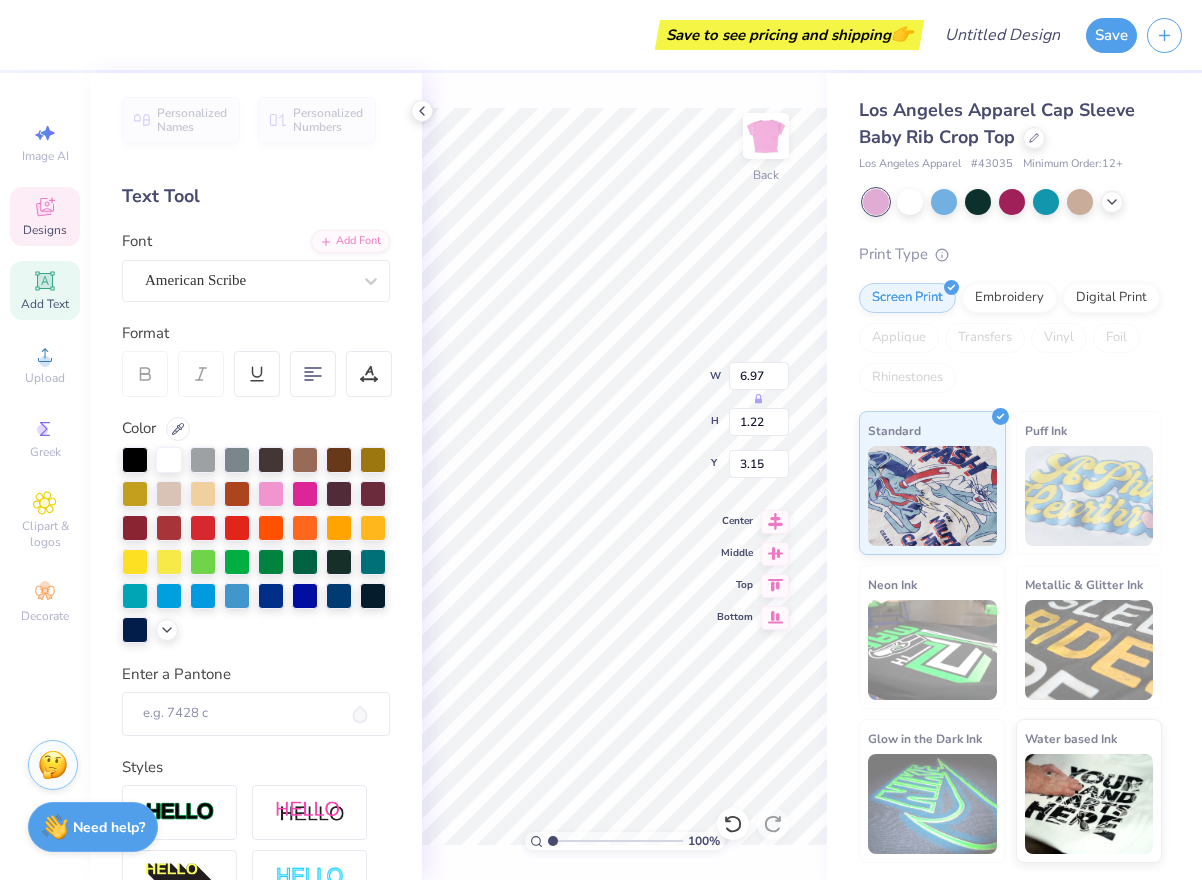 type on "5.70" 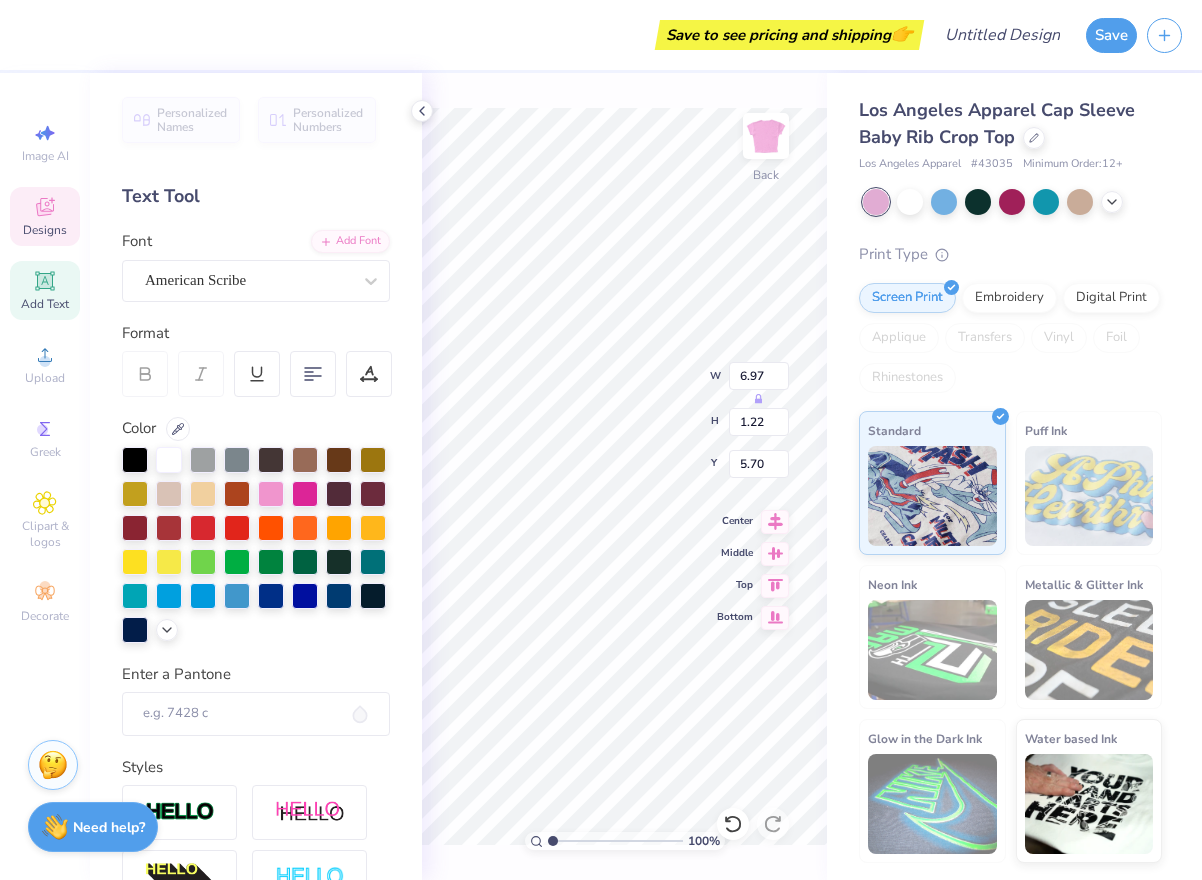 type on "6.17" 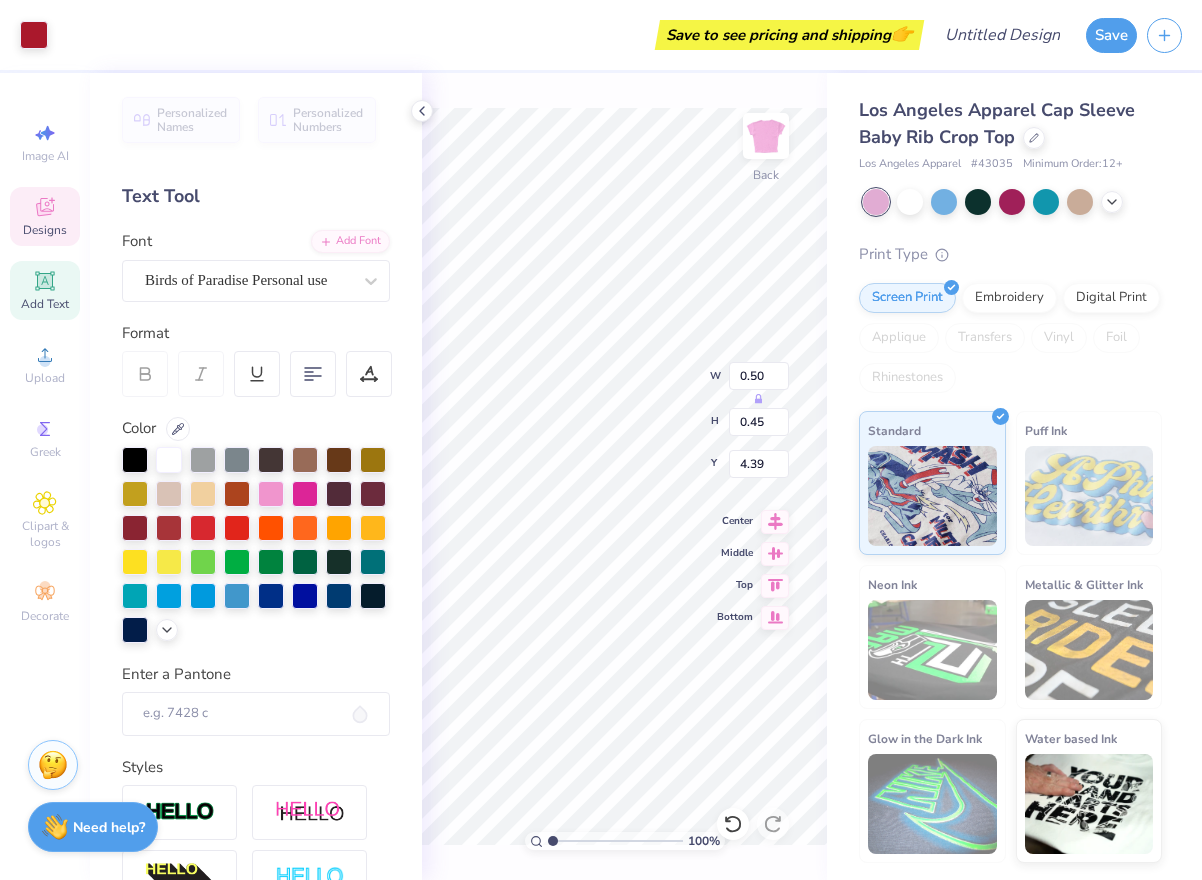 type on "6.97" 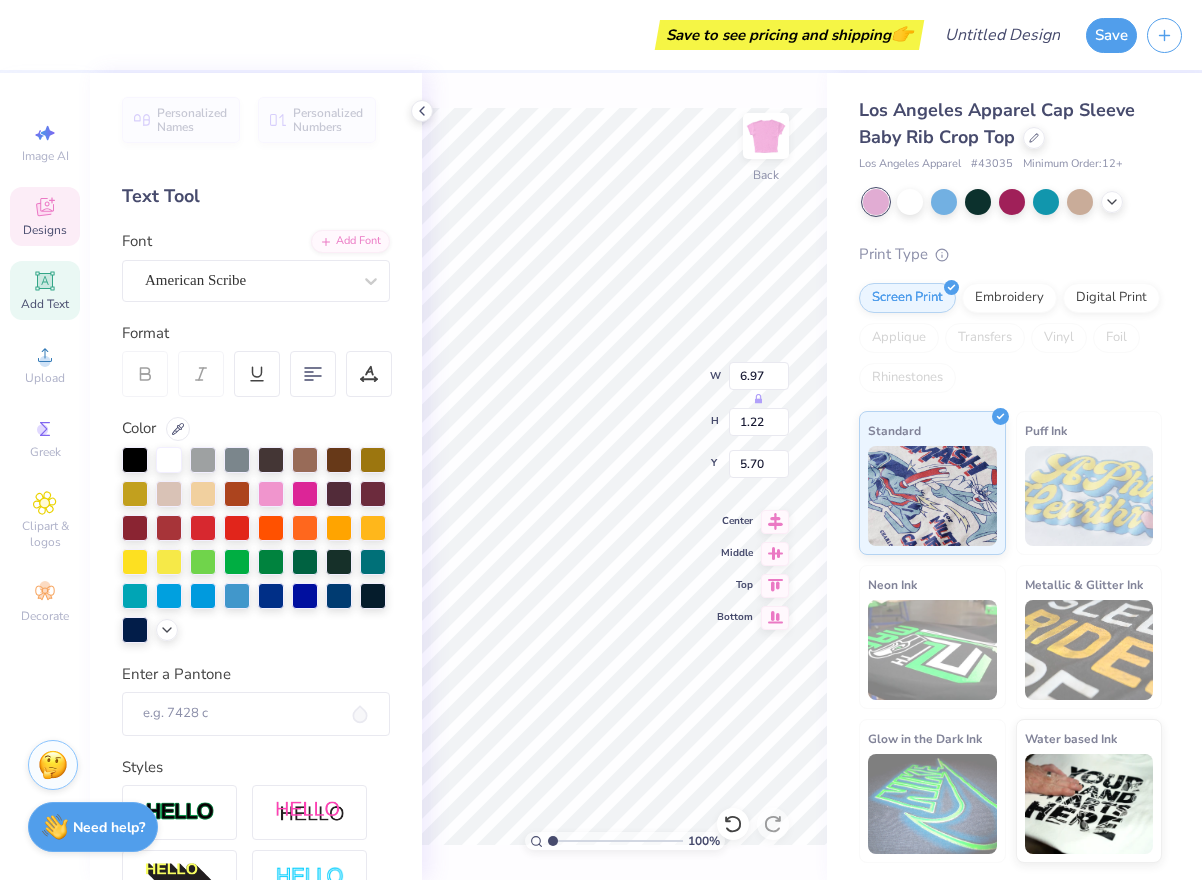 type on "3.00" 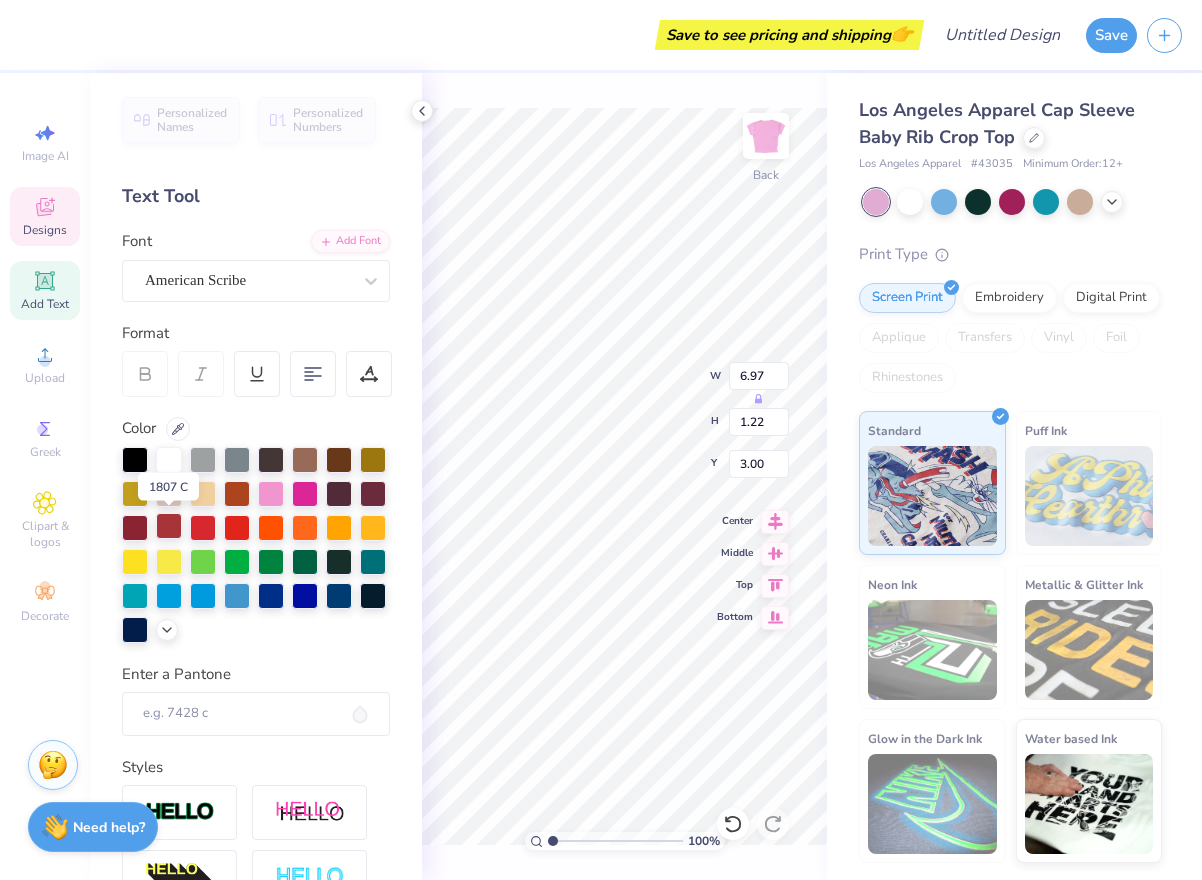 click at bounding box center (169, 526) 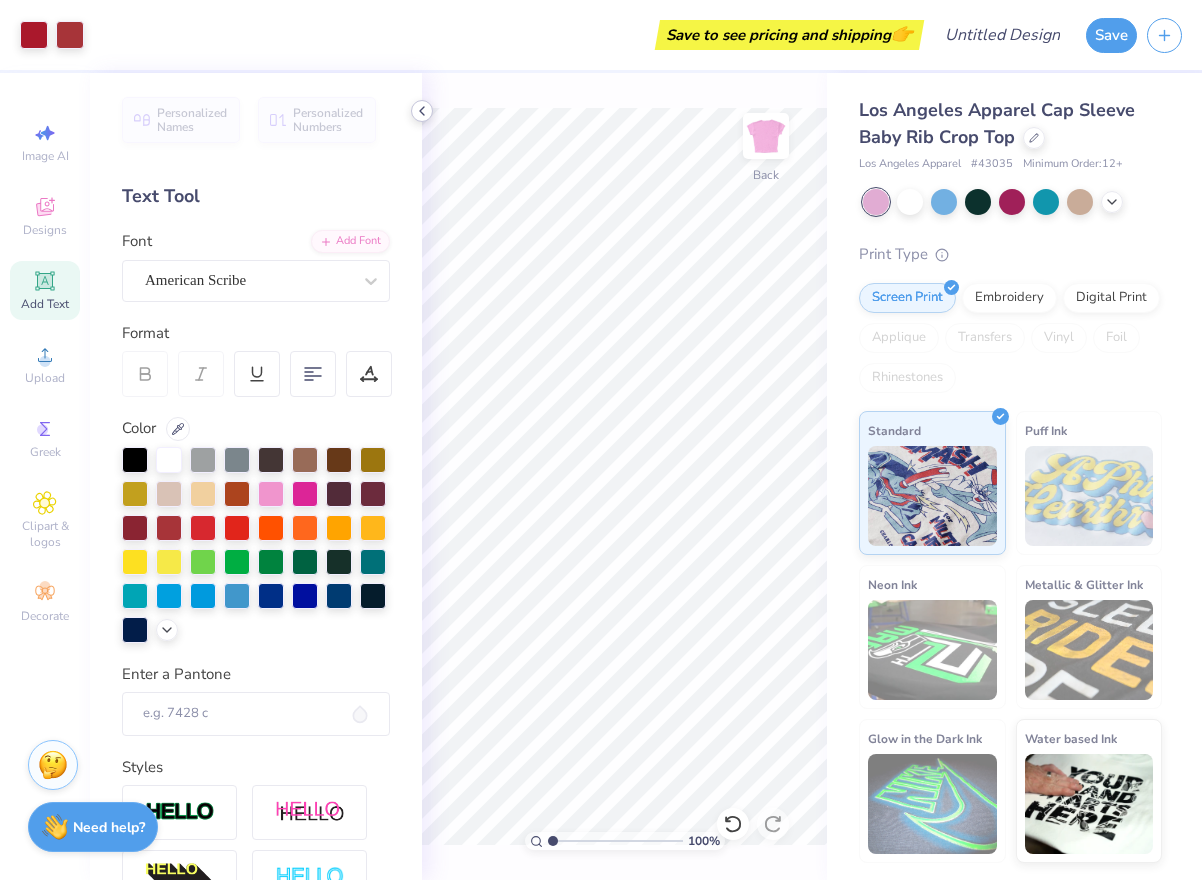 click 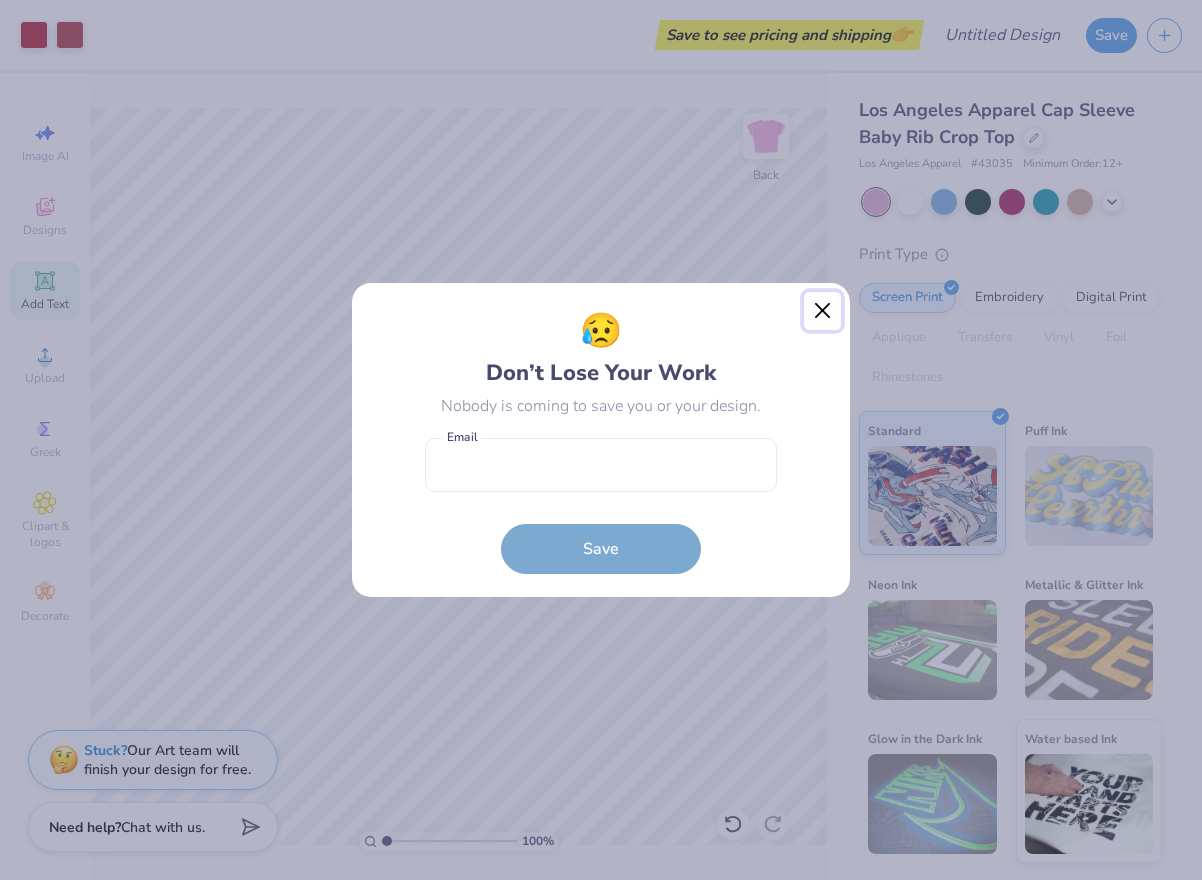 click at bounding box center (823, 311) 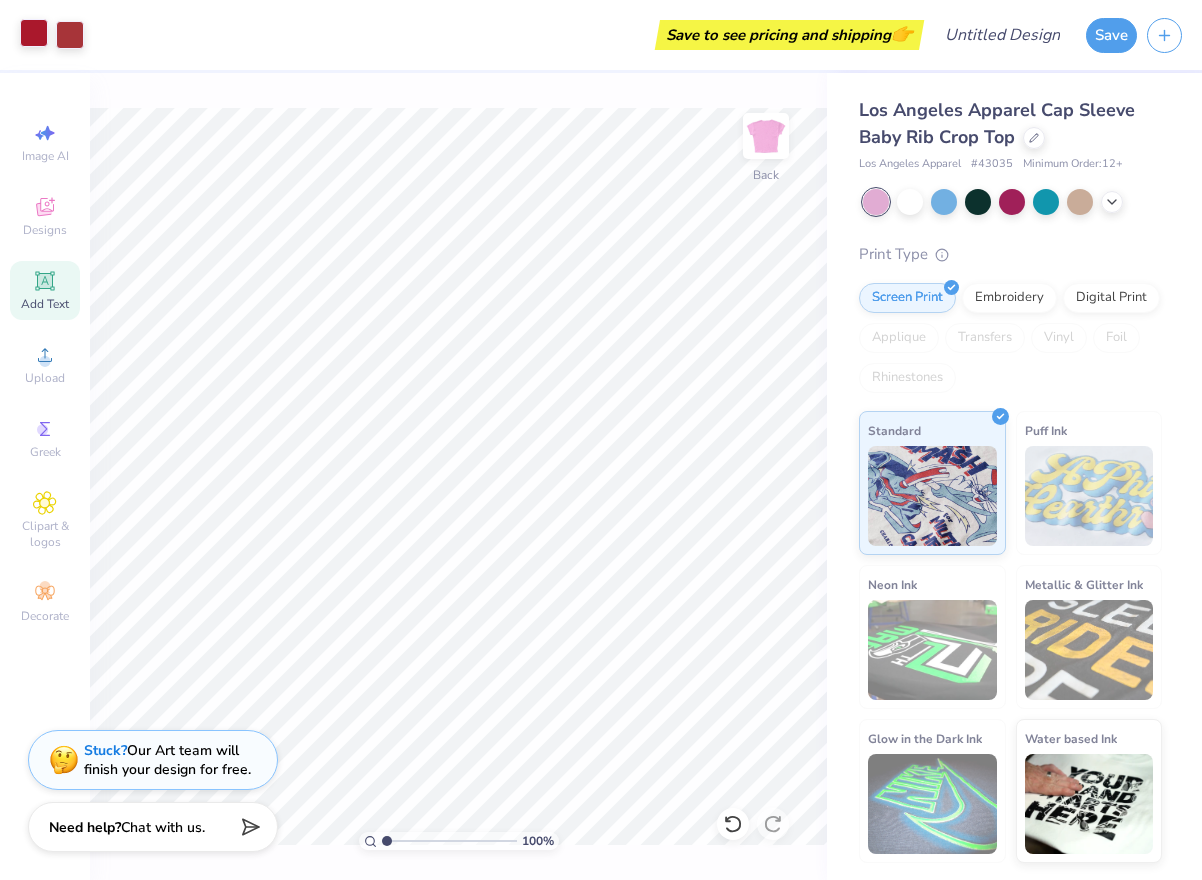 click at bounding box center (34, 33) 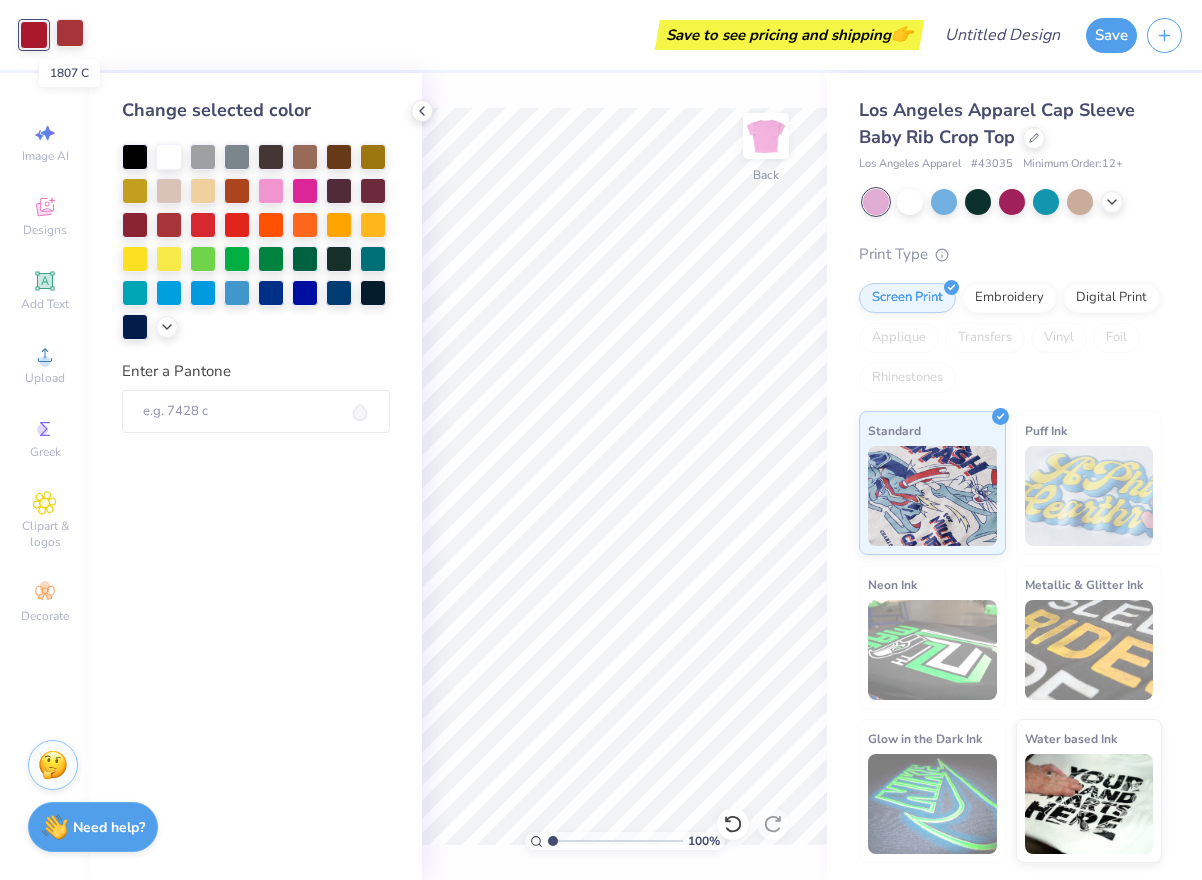 click at bounding box center (70, 33) 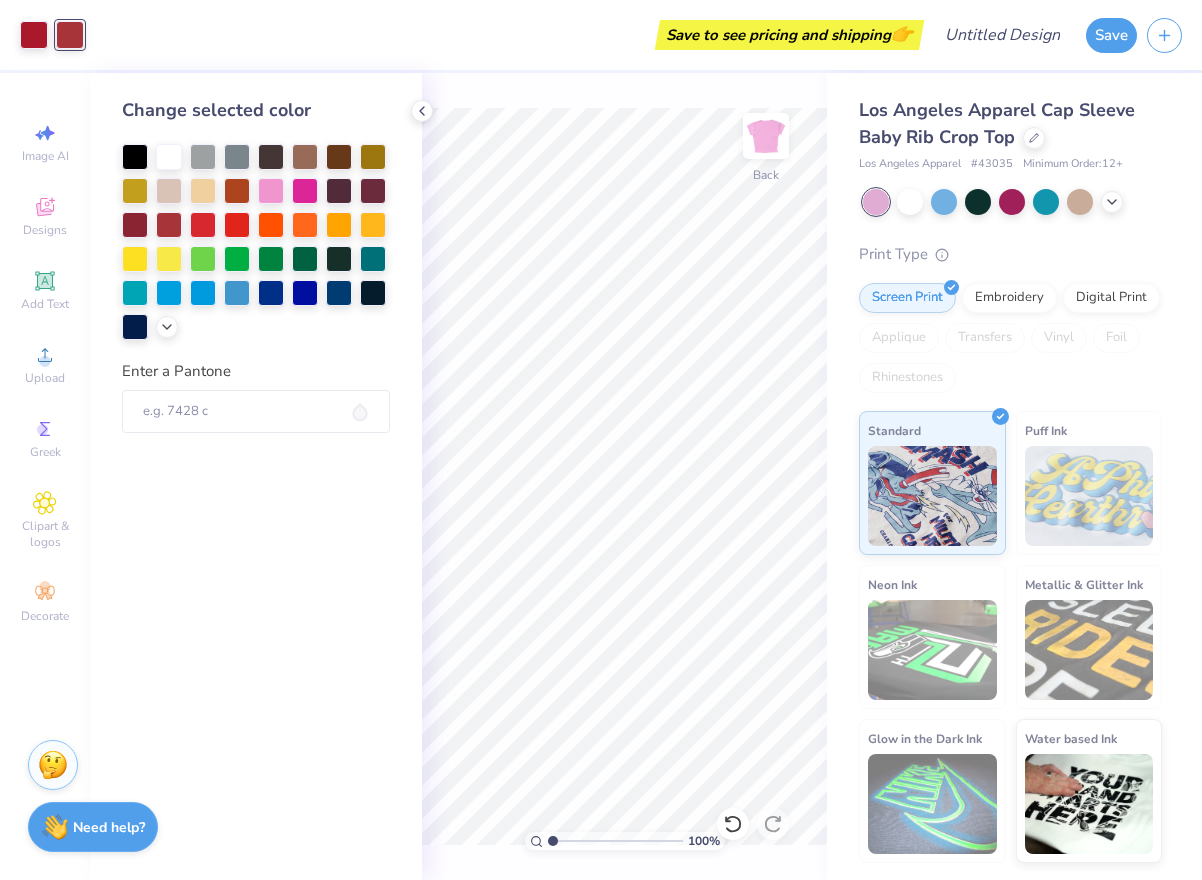 click on "Art colors Save to see pricing and shipping  👉 Design Title Save Image AI Designs Add Text Upload Greek Clipart & logos Decorate Change selected color Enter a Pantone 100  % Back [CITY] Apparel Cap Sleeve Baby Rib Crop Top [CITY] Apparel # 43035 Minimum Order:  12 +   Print Type Screen Print Embroidery Digital Print Applique Transfers Vinyl Foil Rhinestones Standard Puff Ink Neon Ink Metallic & Glitter Ink Glow in the Dark Ink Water based Ink Stuck?  Our Art team will finish your design for free. Need help?  Chat with us." at bounding box center [601, 440] 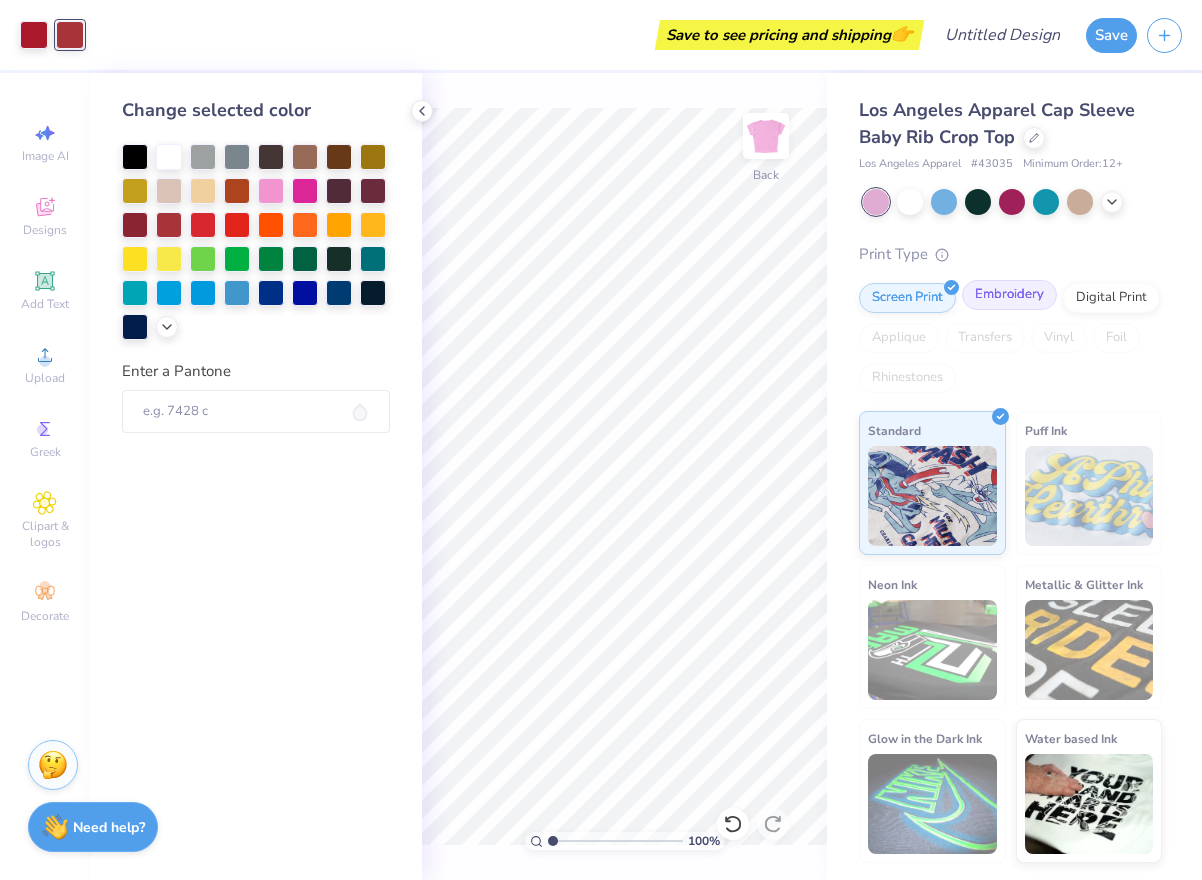 click on "Embroidery" at bounding box center [1009, 295] 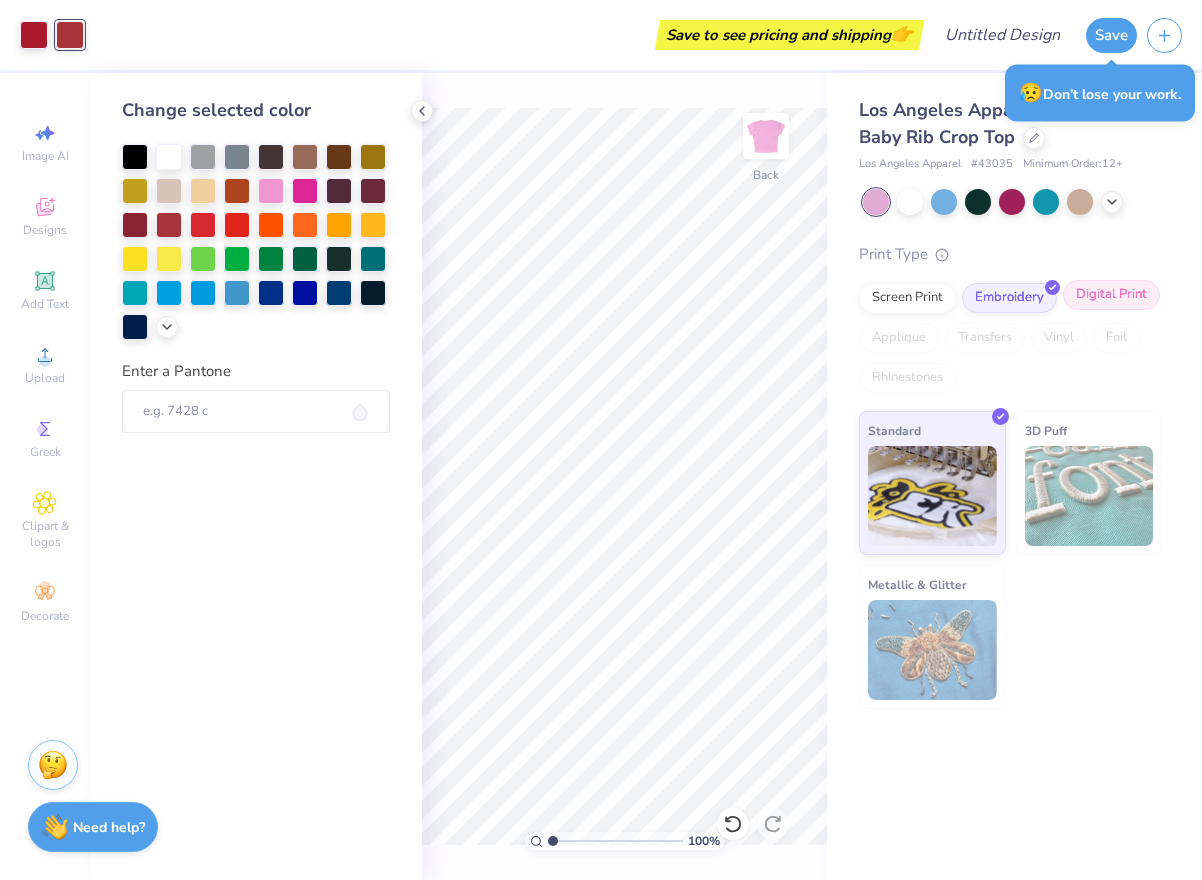 click on "Digital Print" at bounding box center (1111, 295) 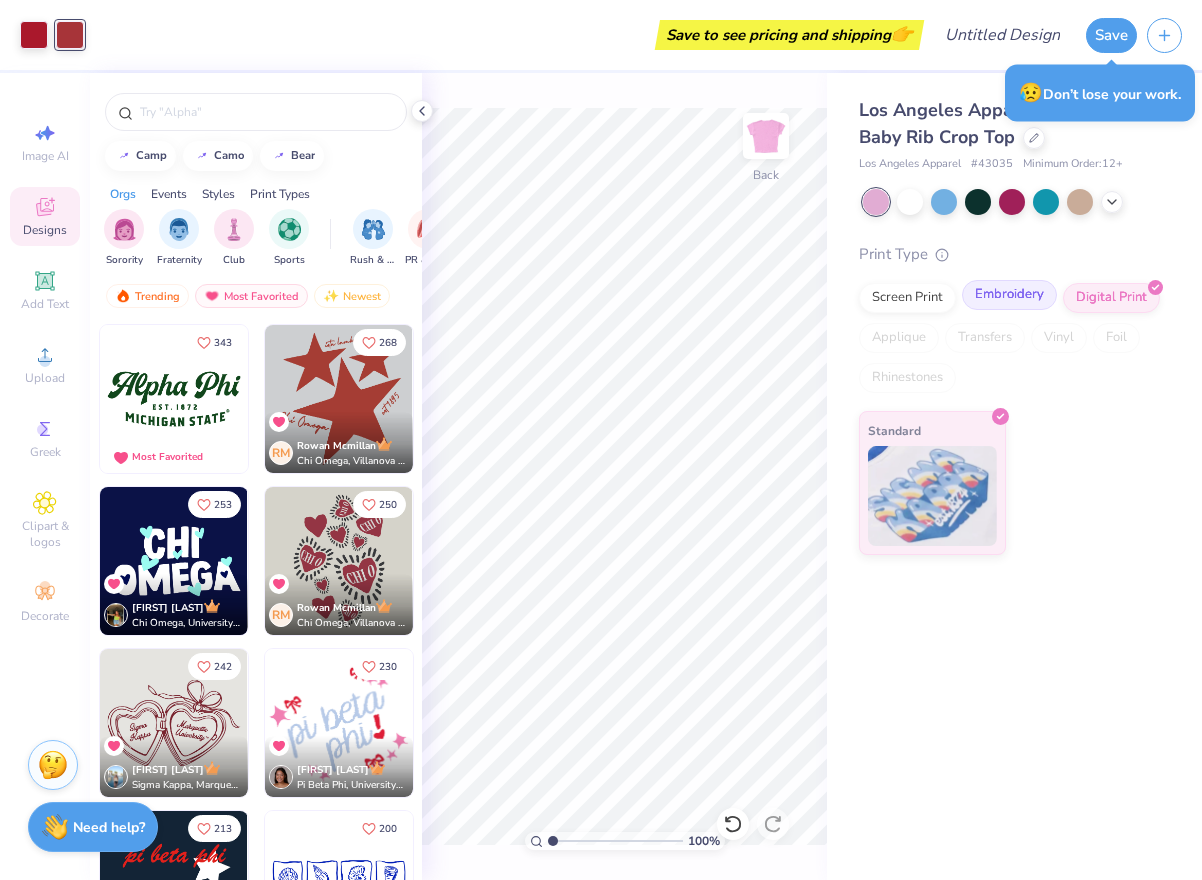 click on "Embroidery" at bounding box center [1009, 295] 